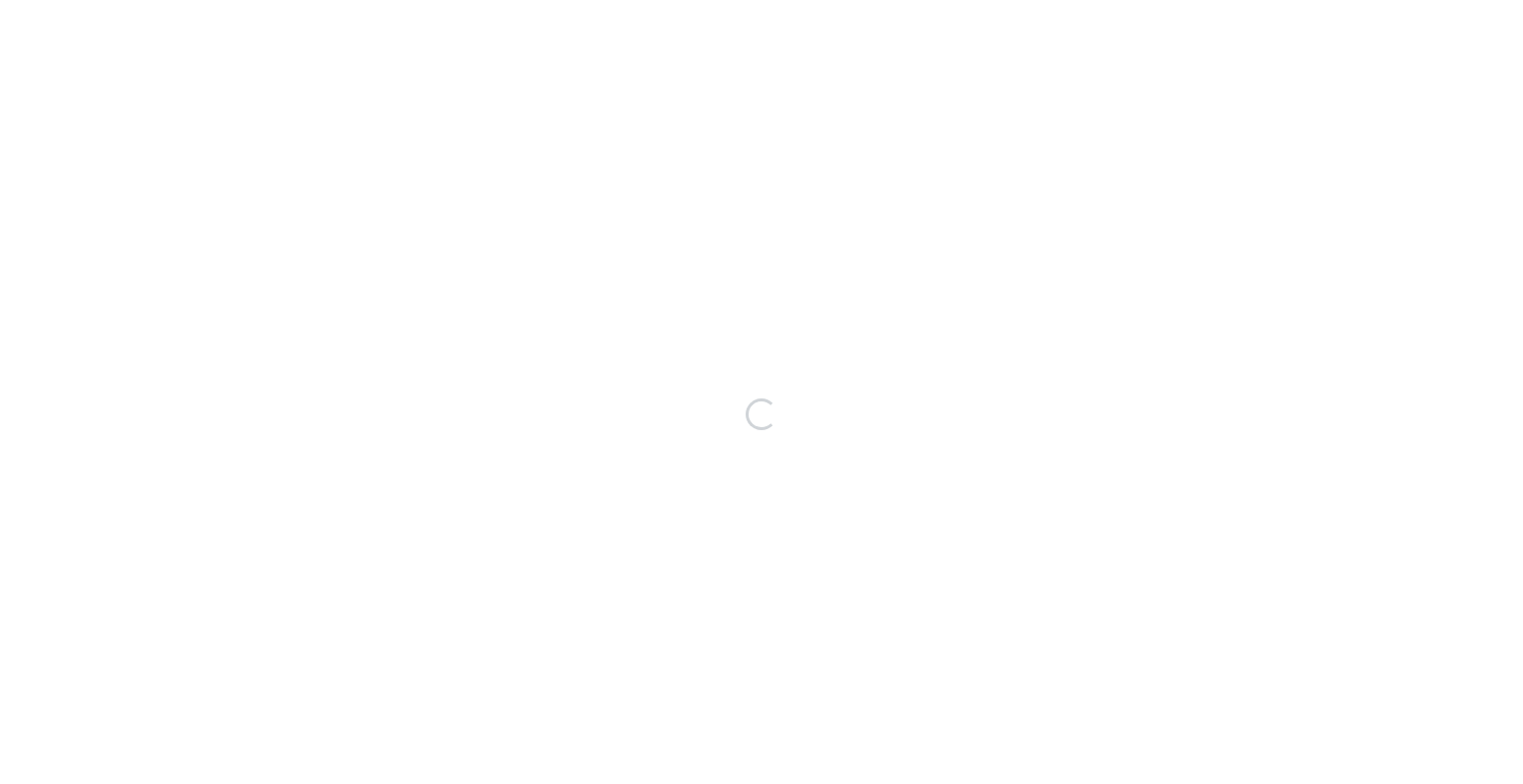 scroll, scrollTop: 0, scrollLeft: 0, axis: both 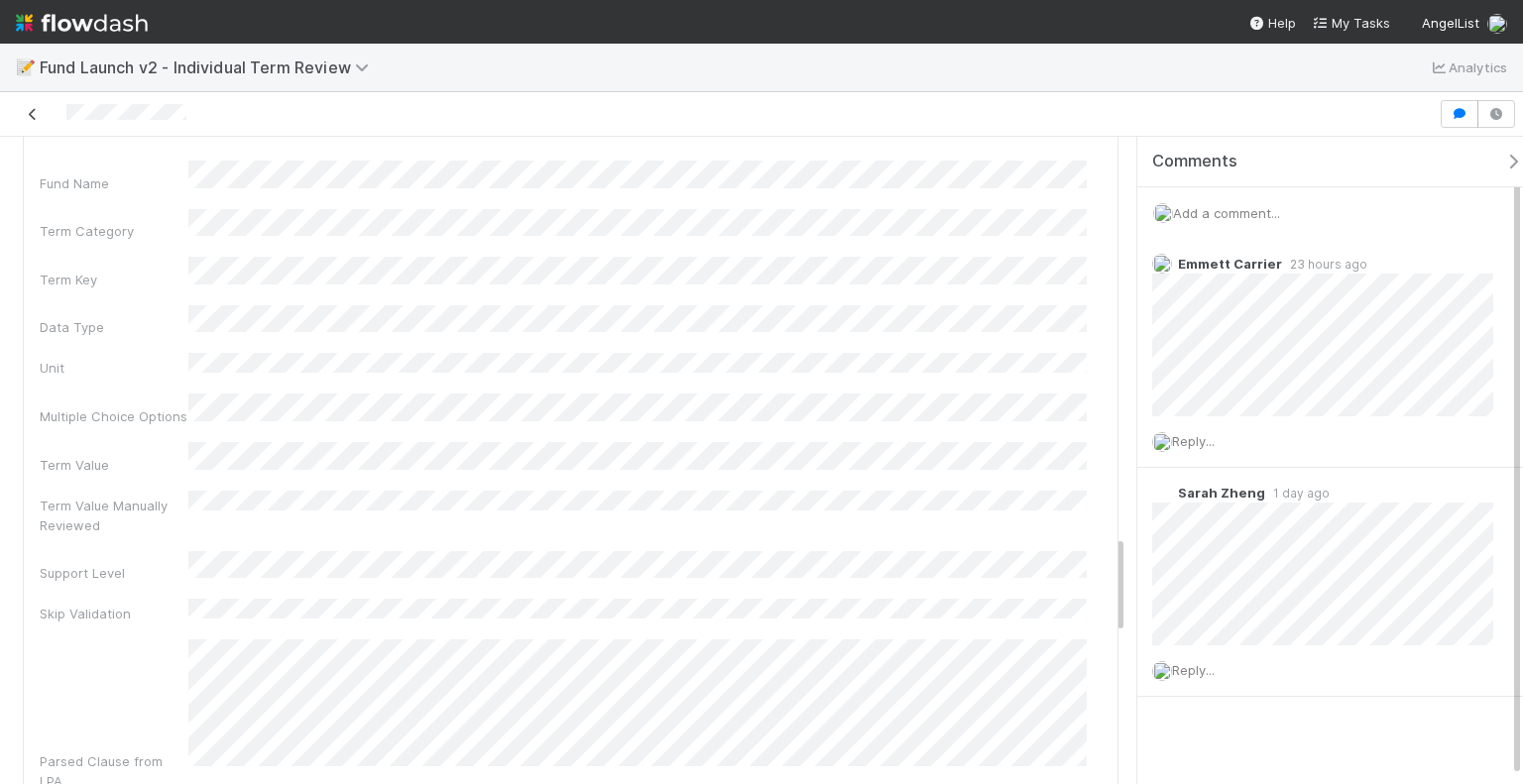 click at bounding box center [33, 114] 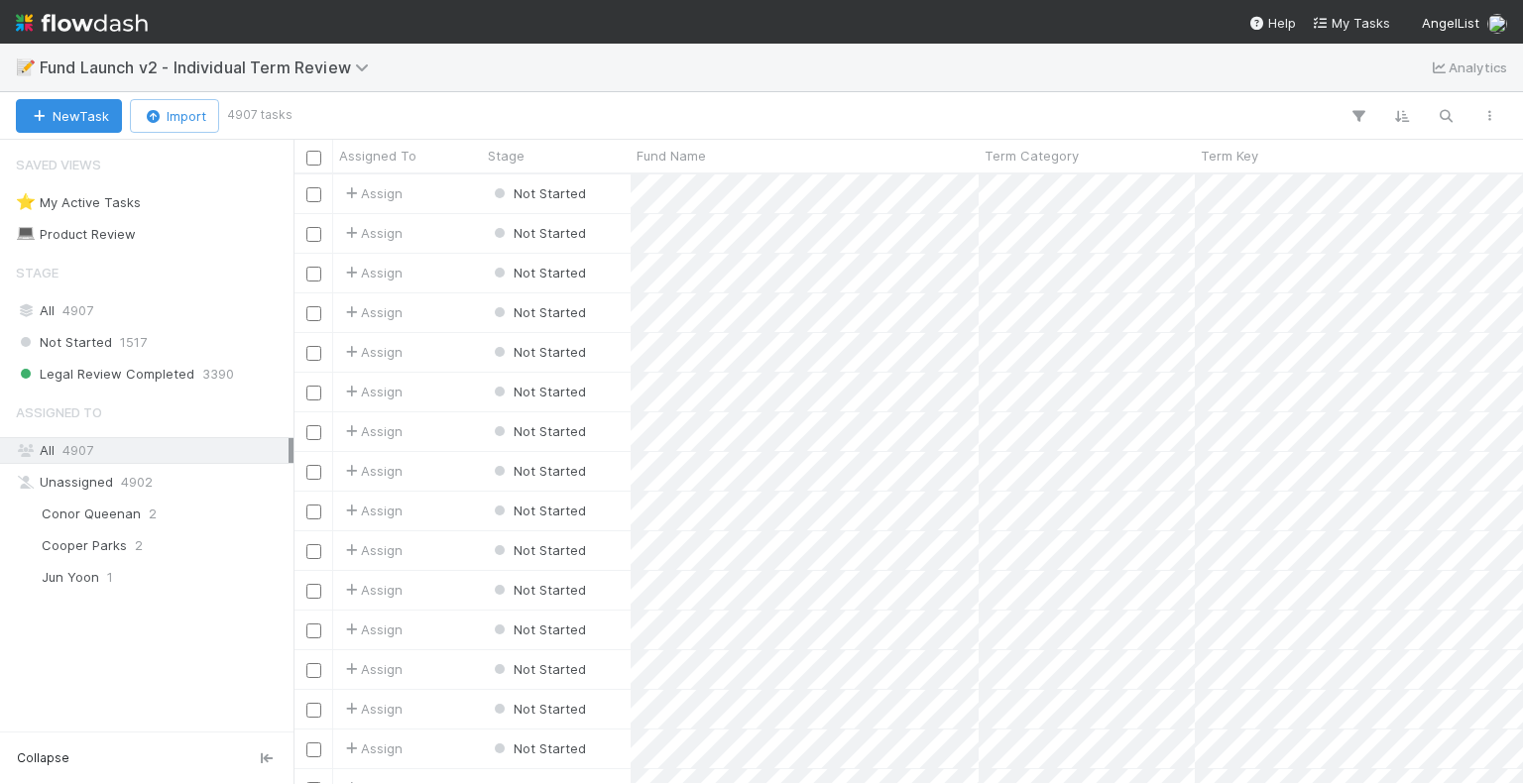 scroll, scrollTop: 16, scrollLeft: 16, axis: both 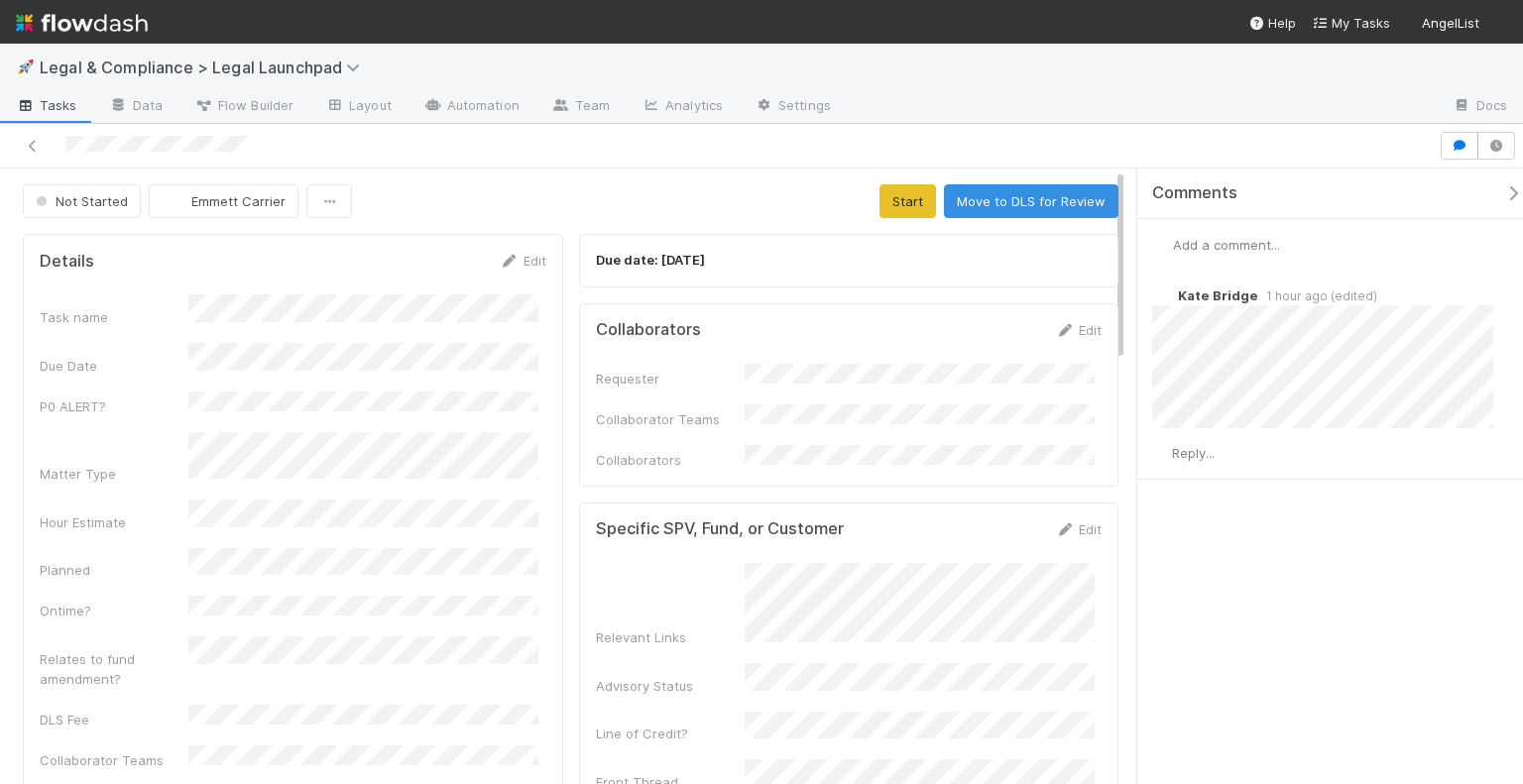 click on "Requester  Collaborator Teams  Collaborators" at bounding box center (849, 416) 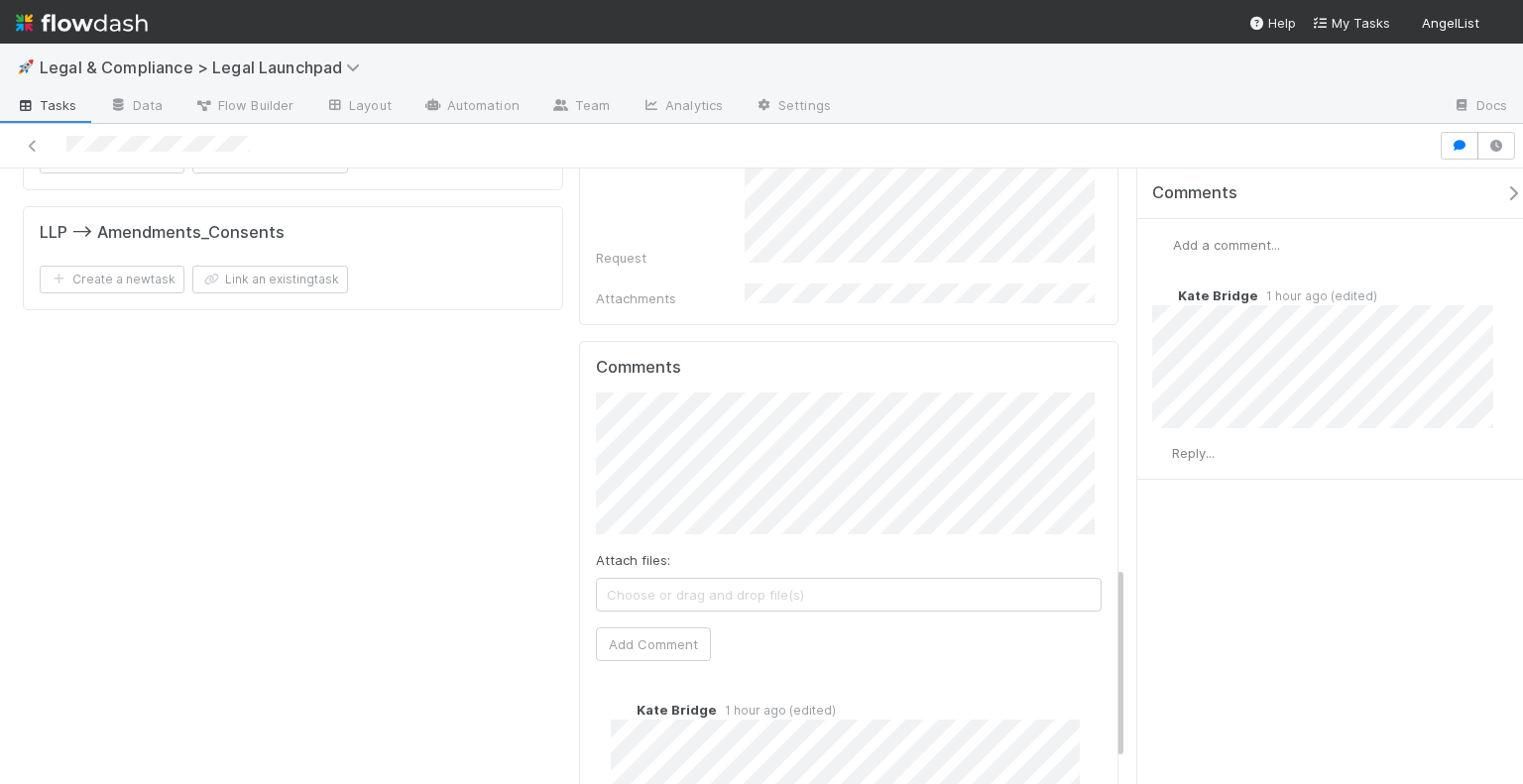 scroll, scrollTop: 1274, scrollLeft: 0, axis: vertical 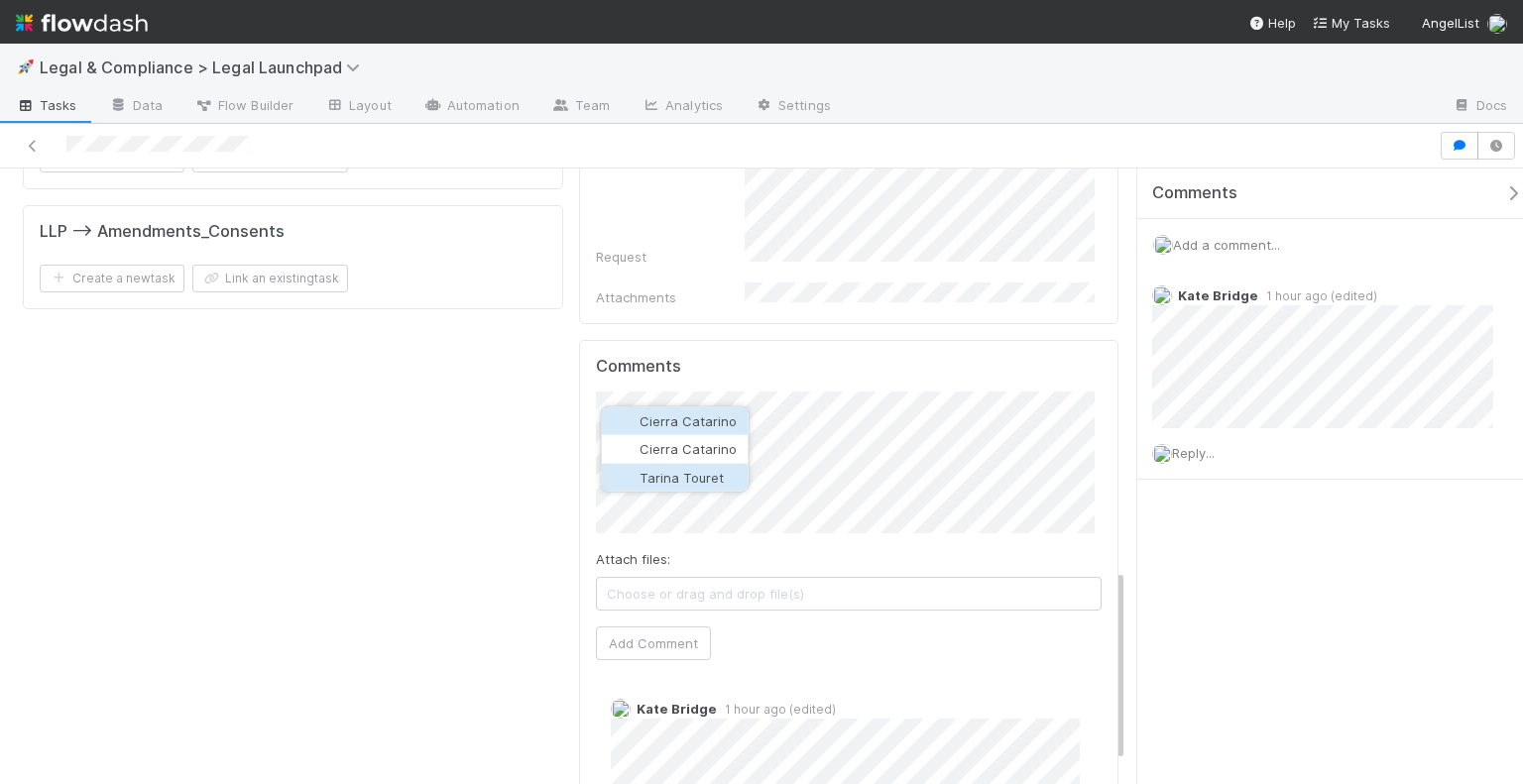click on "Tarina Touret" at bounding box center [675, 478] 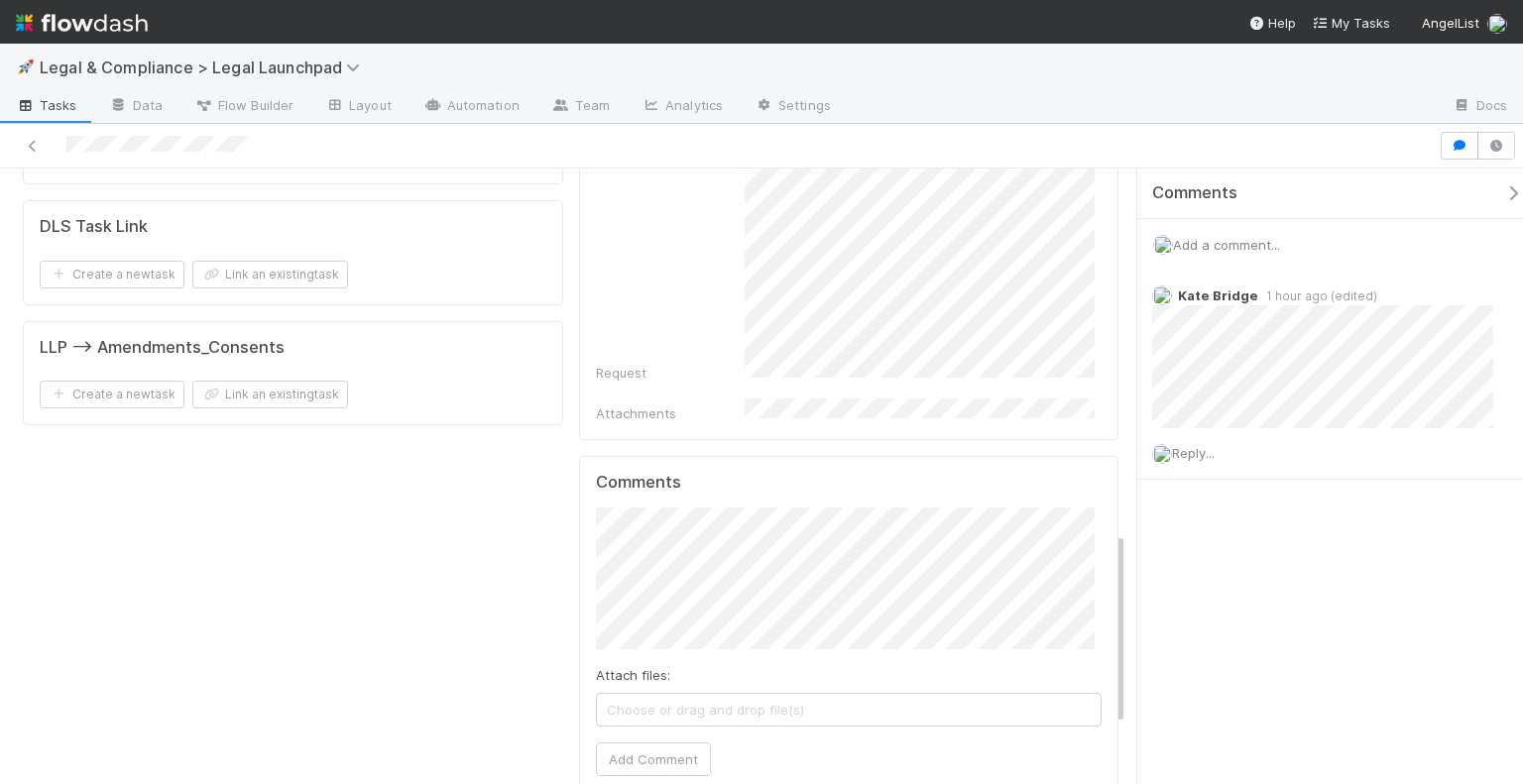 scroll, scrollTop: 1346, scrollLeft: 0, axis: vertical 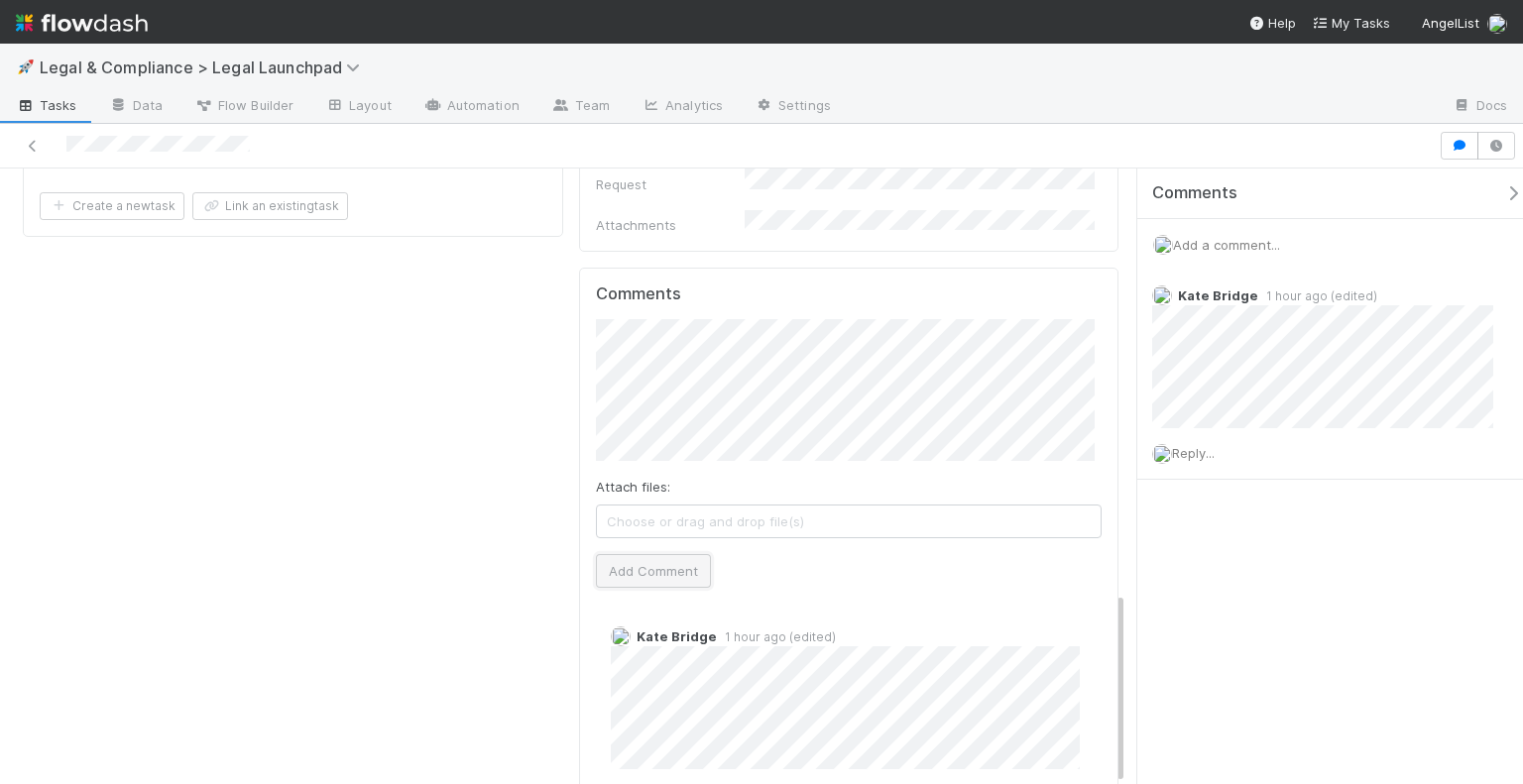 click on "Add Comment" at bounding box center (653, 571) 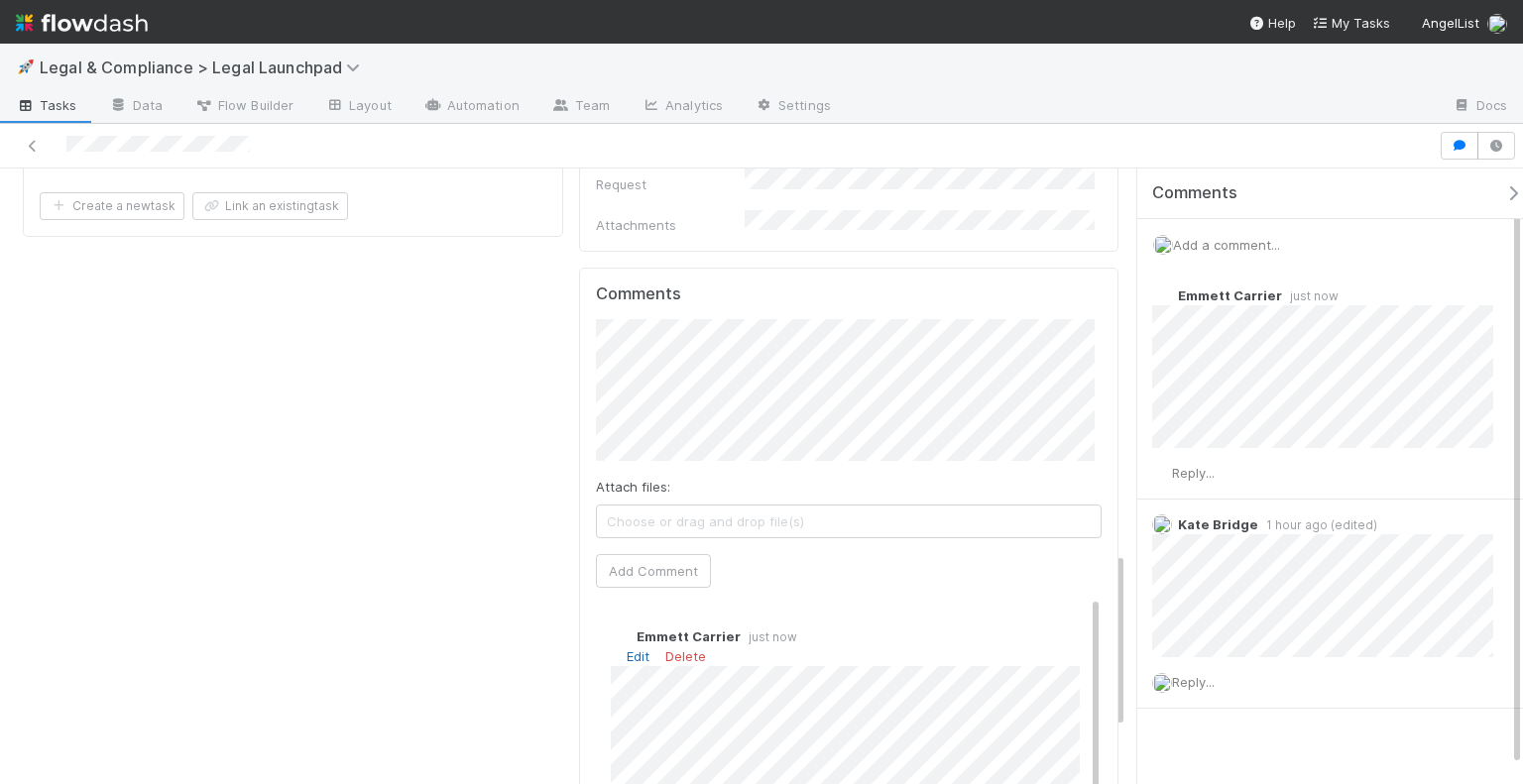 click on "Edit" at bounding box center [638, 656] 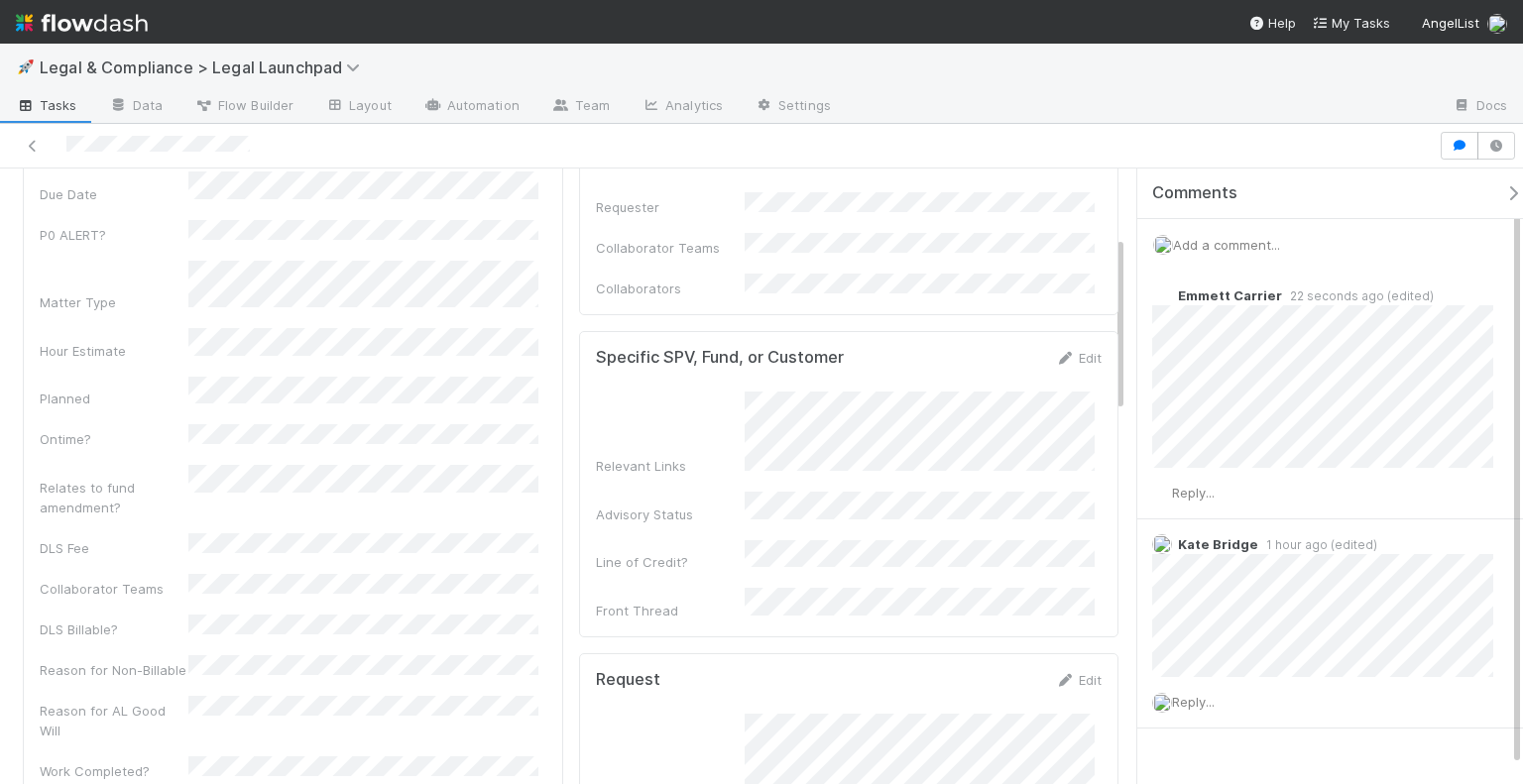 scroll, scrollTop: 0, scrollLeft: 0, axis: both 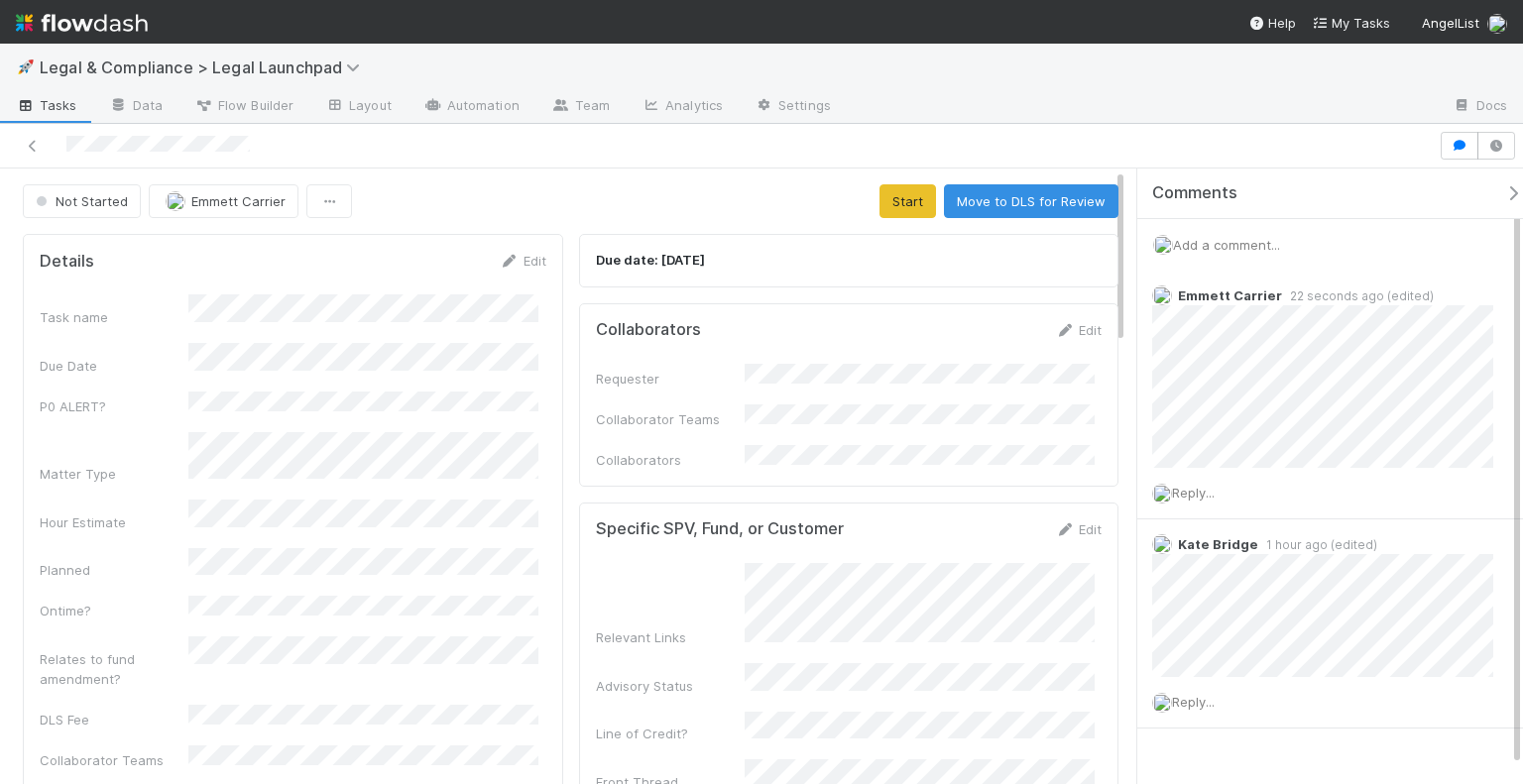 click on "Task name  Due Date  P0 ALERT?  Matter Type  Hour Estimate  Planned  Ontime?  Relates to fund amendment?  DLS Fee  Collaborator Teams  DLS Billable?  Reason for Non-Billable  Reason for AL Good Will  Work Completed?  Contractor Assist  CRM Action Item ID" at bounding box center [293, 664] 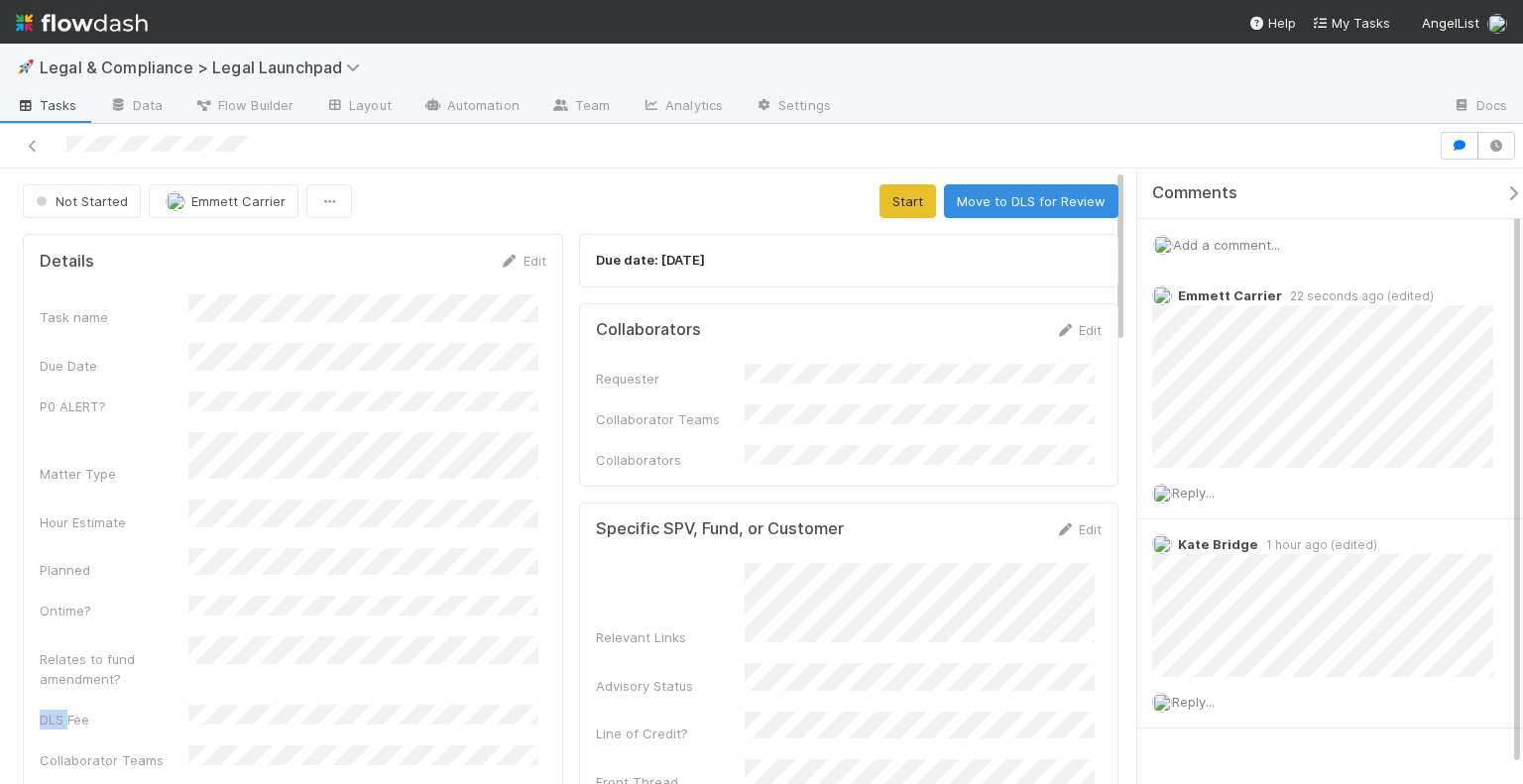 click on "Task name  Due Date  P0 ALERT?  Matter Type  Hour Estimate  Planned  Ontime?  Relates to fund amendment?  DLS Fee  Collaborator Teams  DLS Billable?  Reason for Non-Billable  Reason for AL Good Will  Work Completed?  Contractor Assist  CRM Action Item ID" at bounding box center (293, 664) 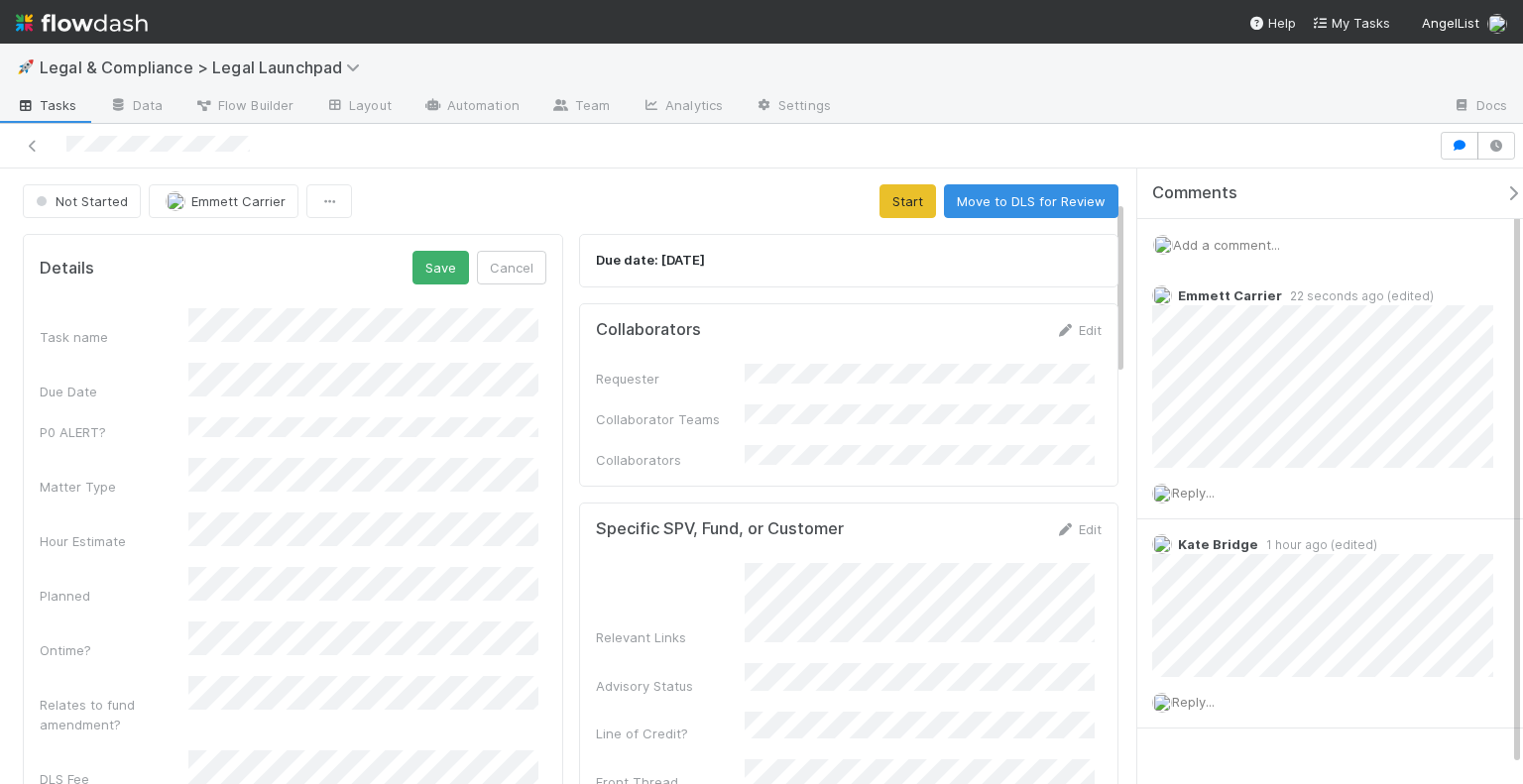 scroll, scrollTop: 111, scrollLeft: 0, axis: vertical 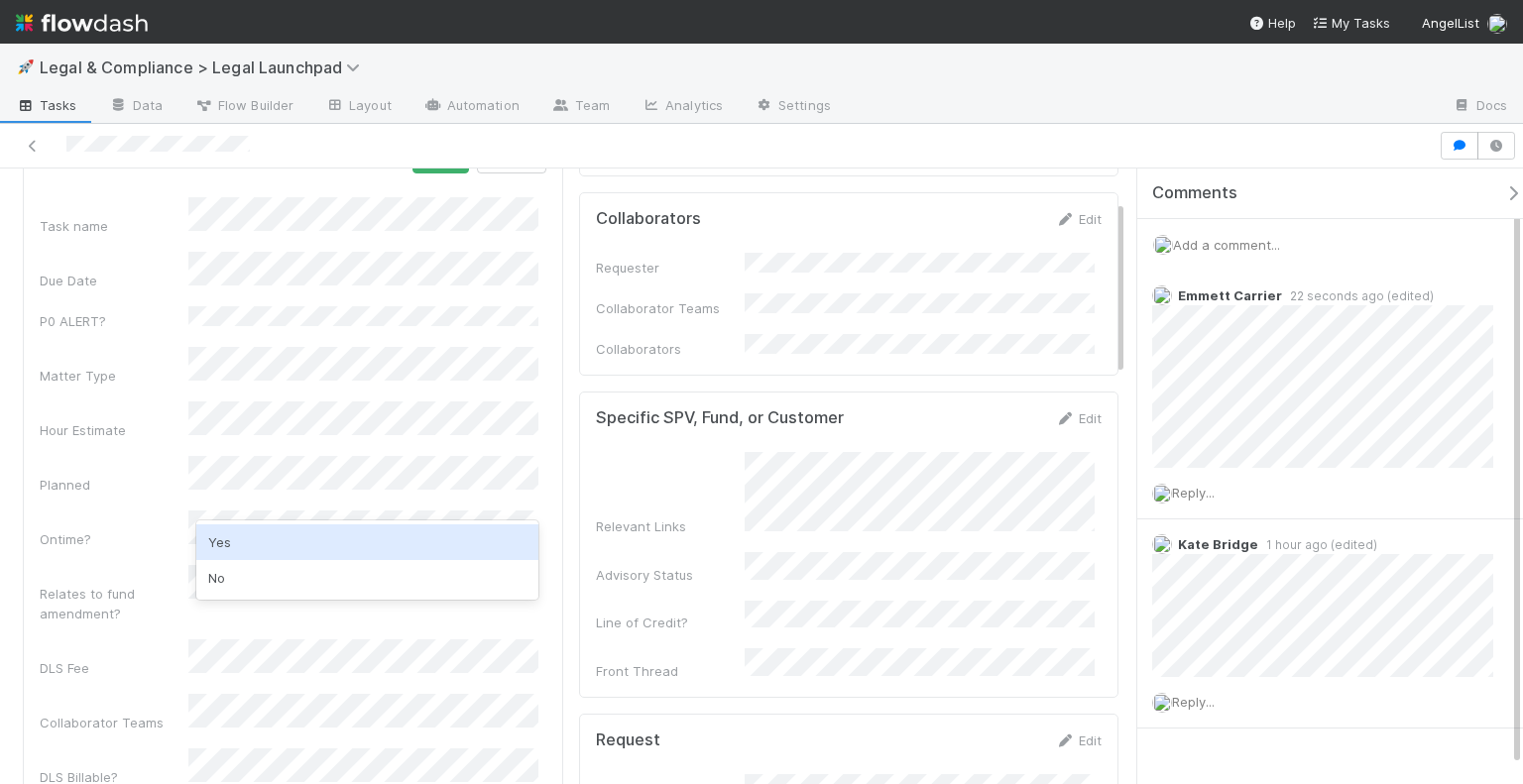 click on "Yes" at bounding box center [367, 542] 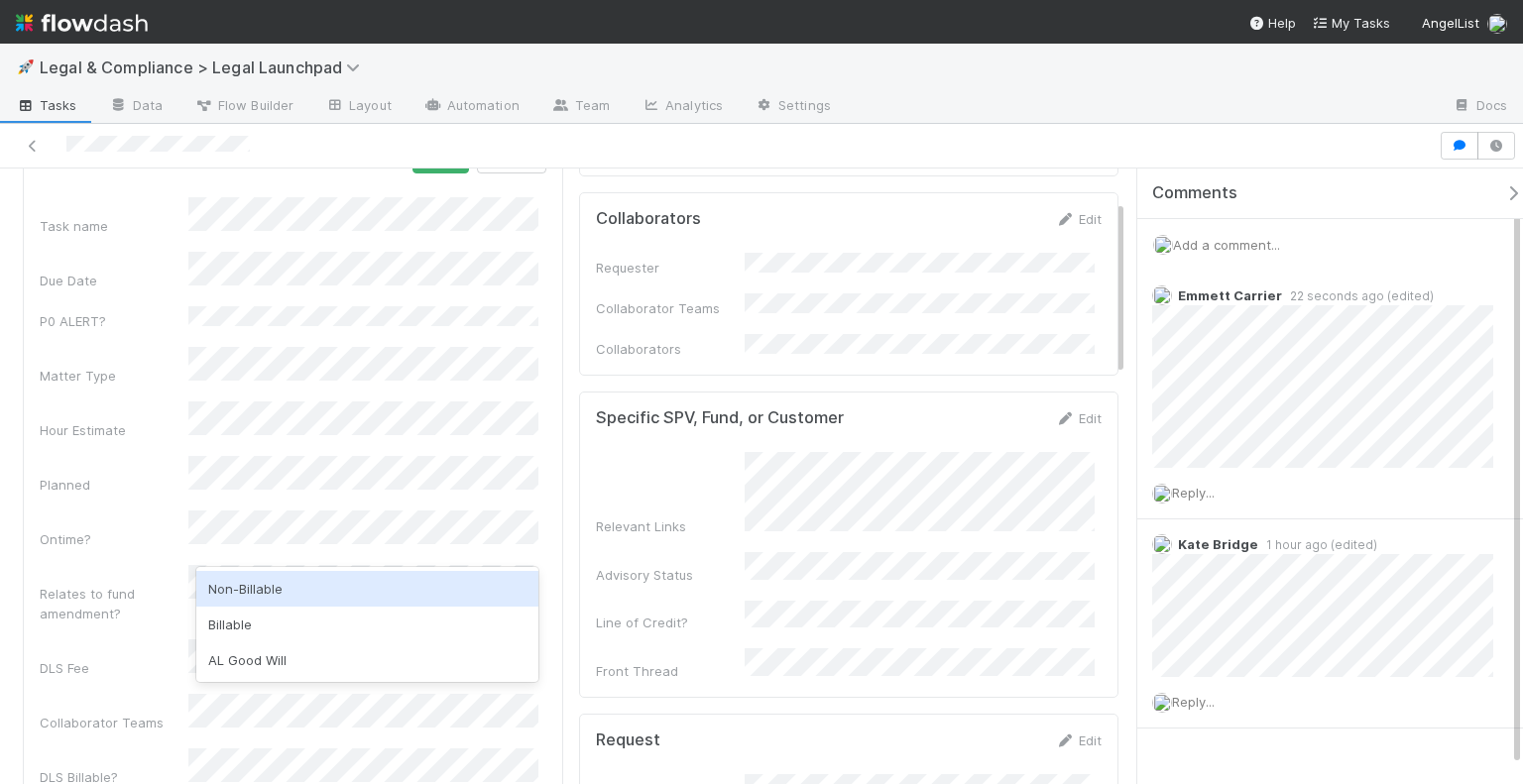 click on "Non-Billable" at bounding box center (367, 589) 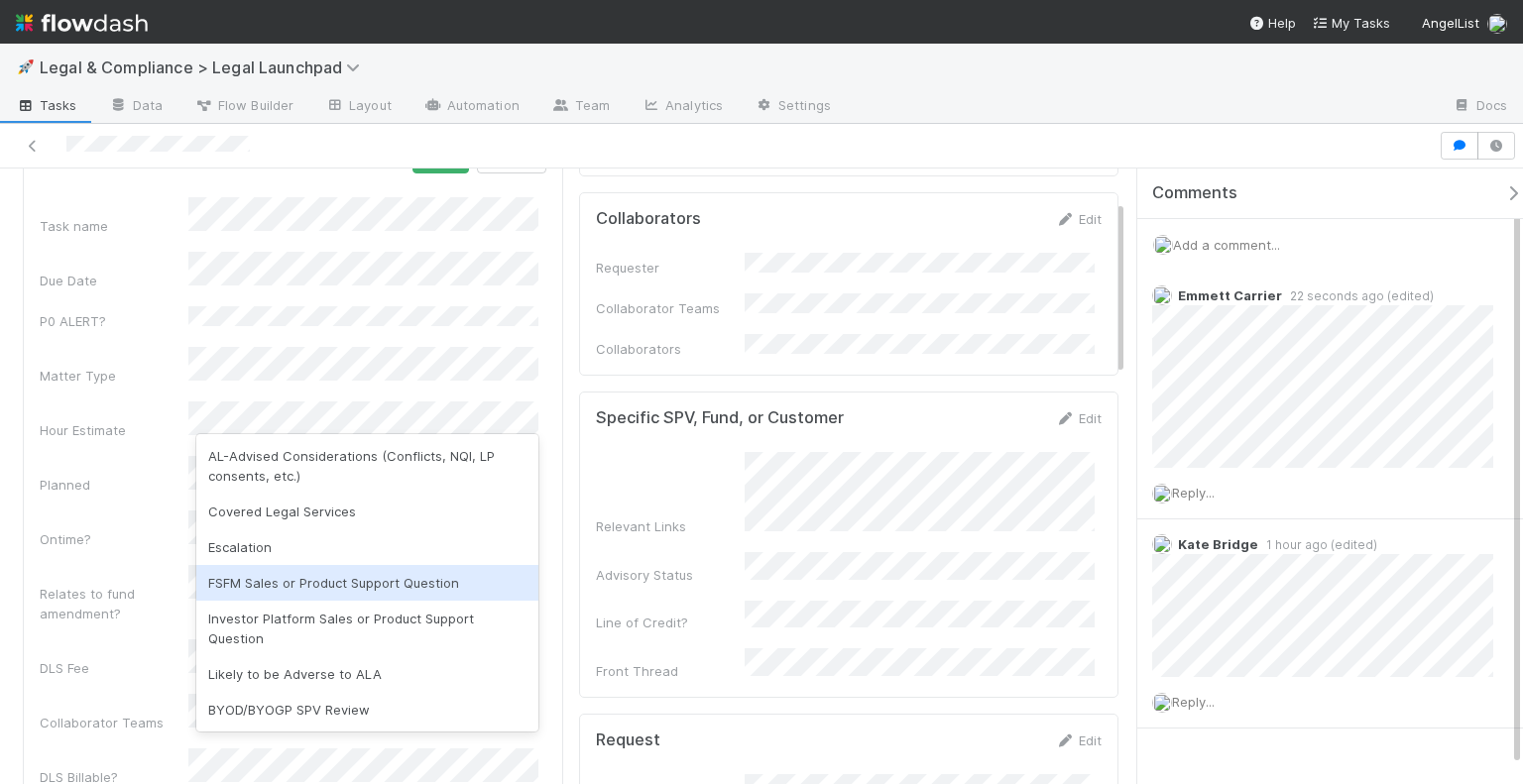 click on "FSFM Sales or Product Support Question" at bounding box center [367, 583] 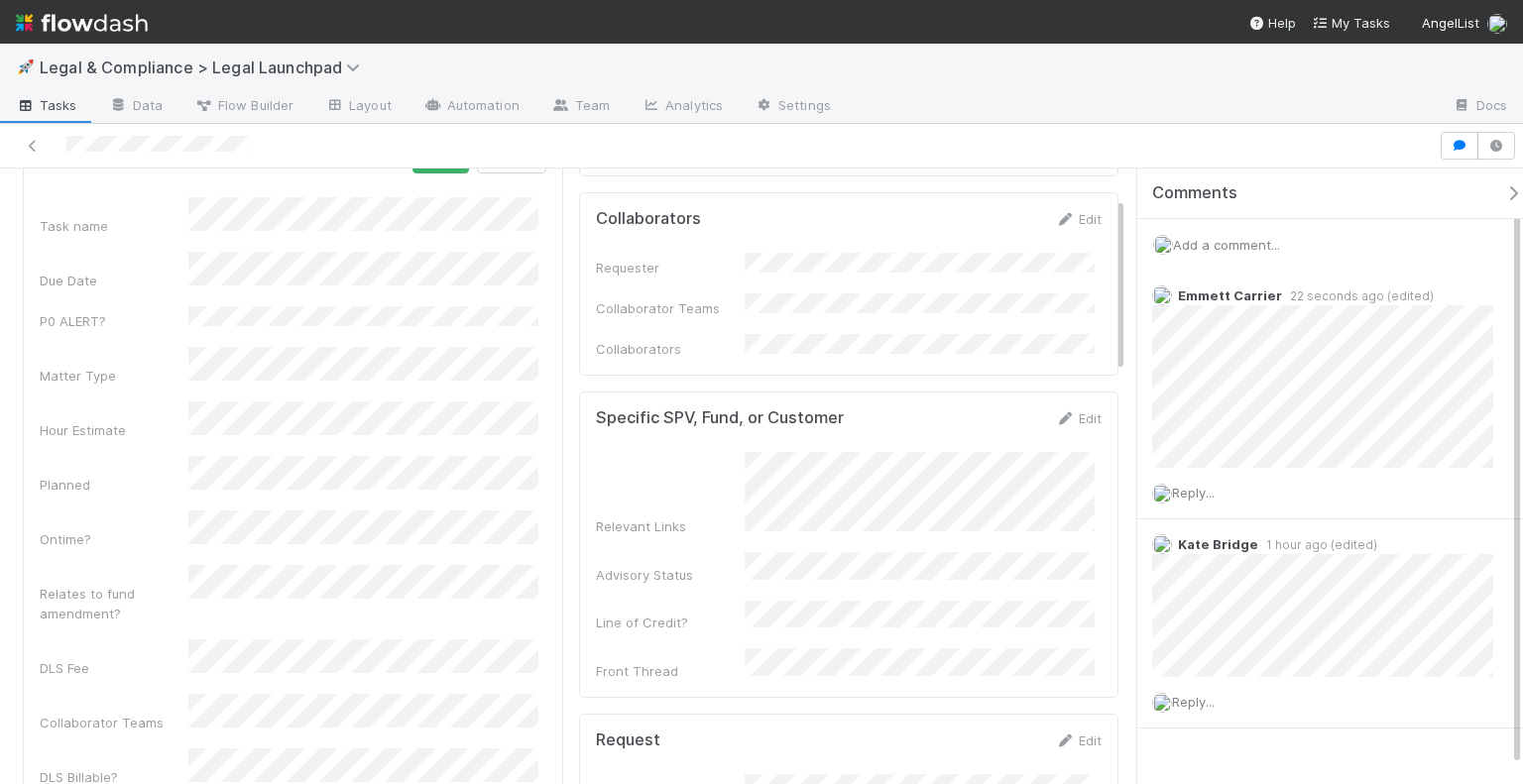 scroll, scrollTop: 0, scrollLeft: 0, axis: both 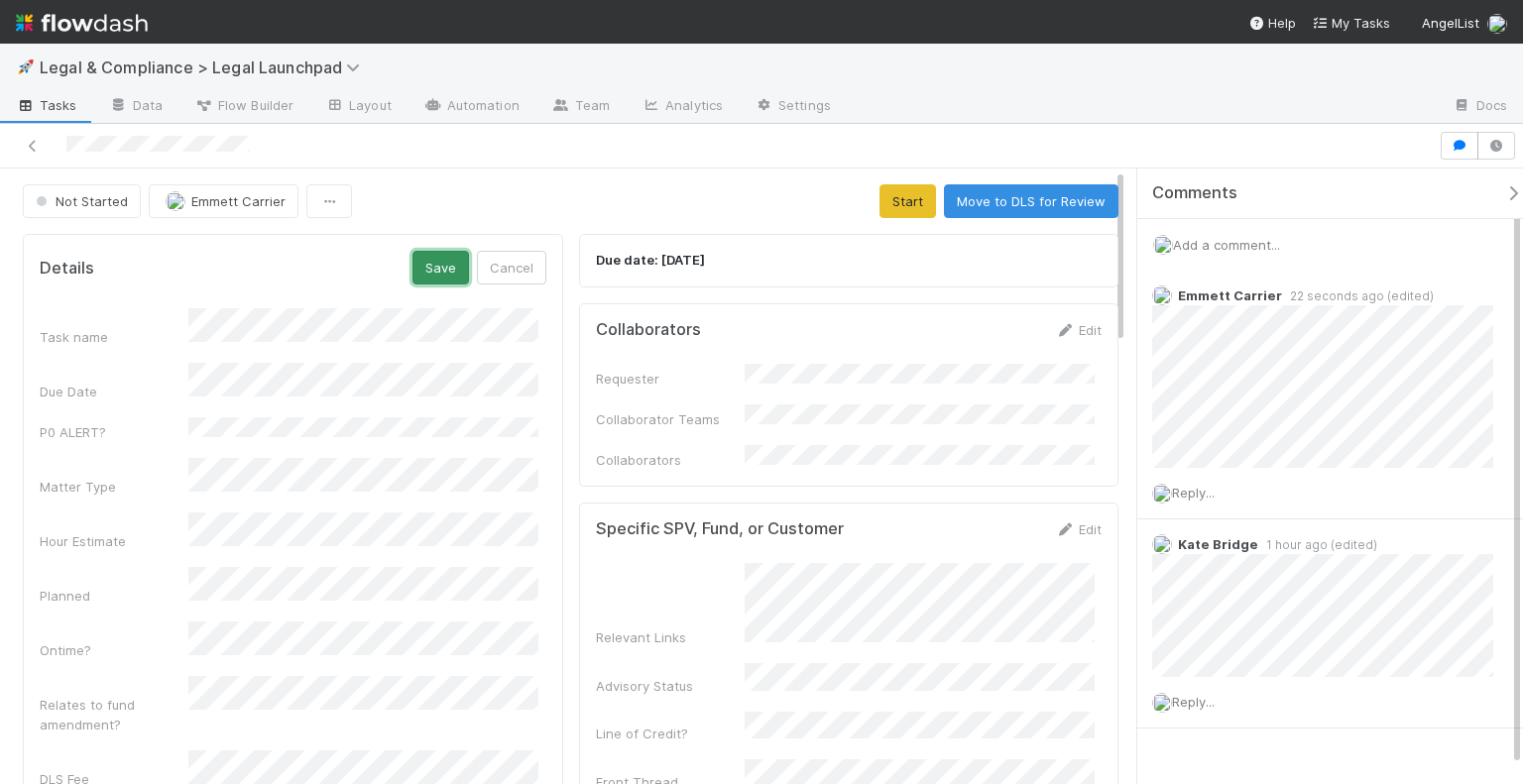 click on "Save" at bounding box center [440, 268] 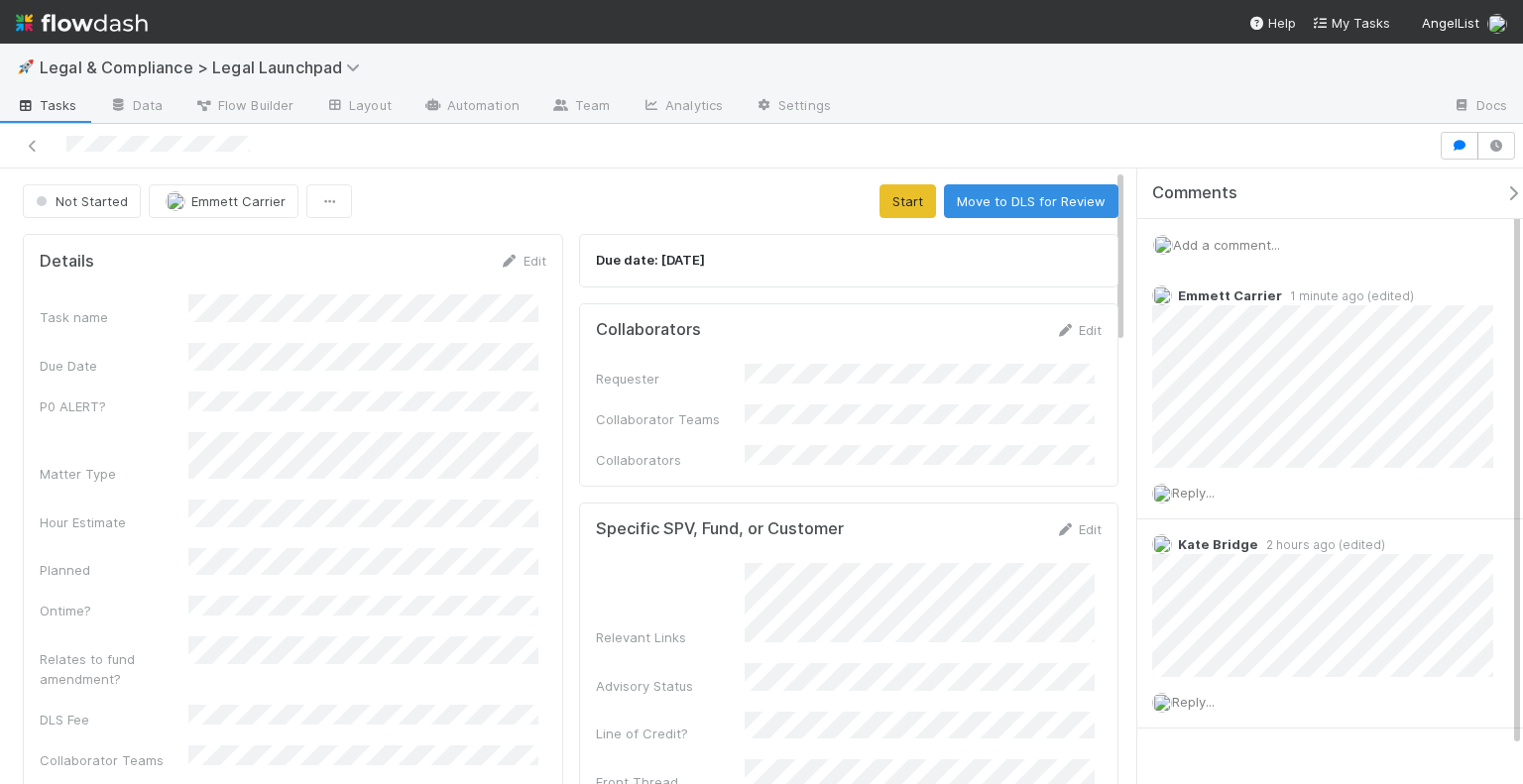 click on "Task name  Due Date  P0 ALERT?  Matter Type  Hour Estimate  Planned  Ontime?  Relates to fund amendment?  DLS Fee  Collaborator Teams  DLS Billable?  Reason for Non-Billable  Reason for AL Good Will  Work Completed?  Contractor Assist  CRM Action Item ID" at bounding box center (293, 664) 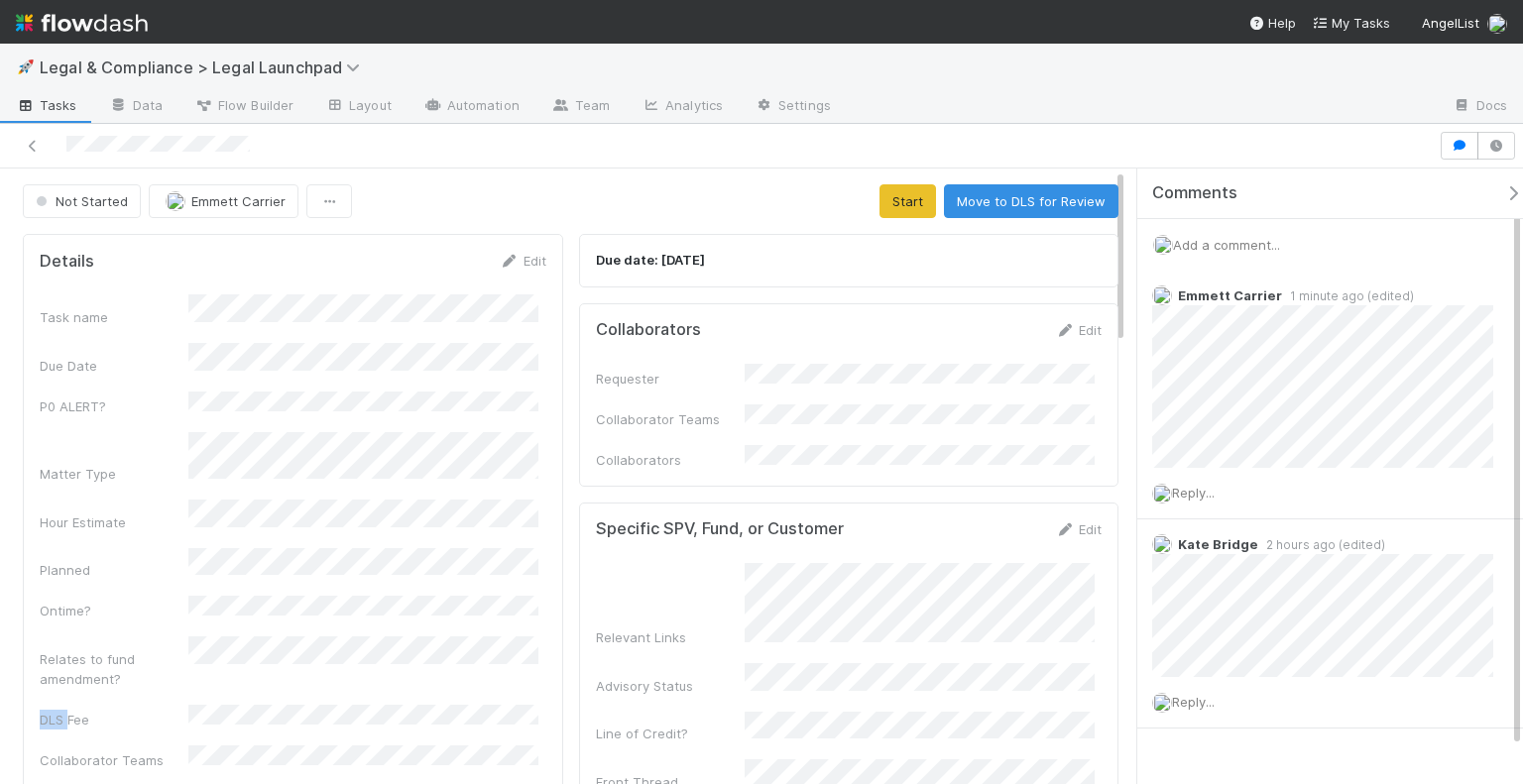 click on "Task name  Due Date  P0 ALERT?  Matter Type  Hour Estimate  Planned  Ontime?  Relates to fund amendment?  DLS Fee  Collaborator Teams  DLS Billable?  Reason for Non-Billable  Reason for AL Good Will  Work Completed?  Contractor Assist  CRM Action Item ID" at bounding box center (293, 664) 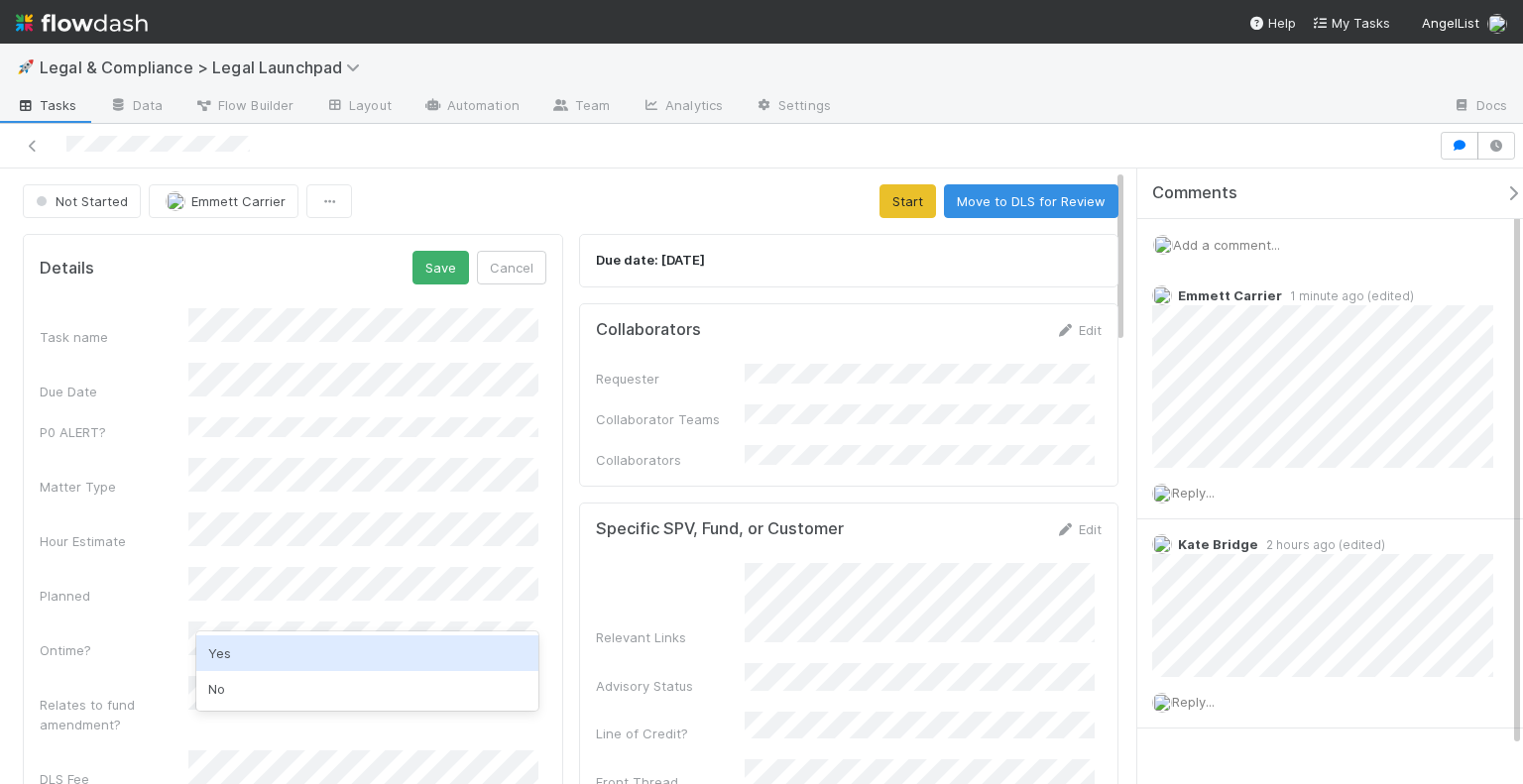 click on "Yes" at bounding box center [367, 653] 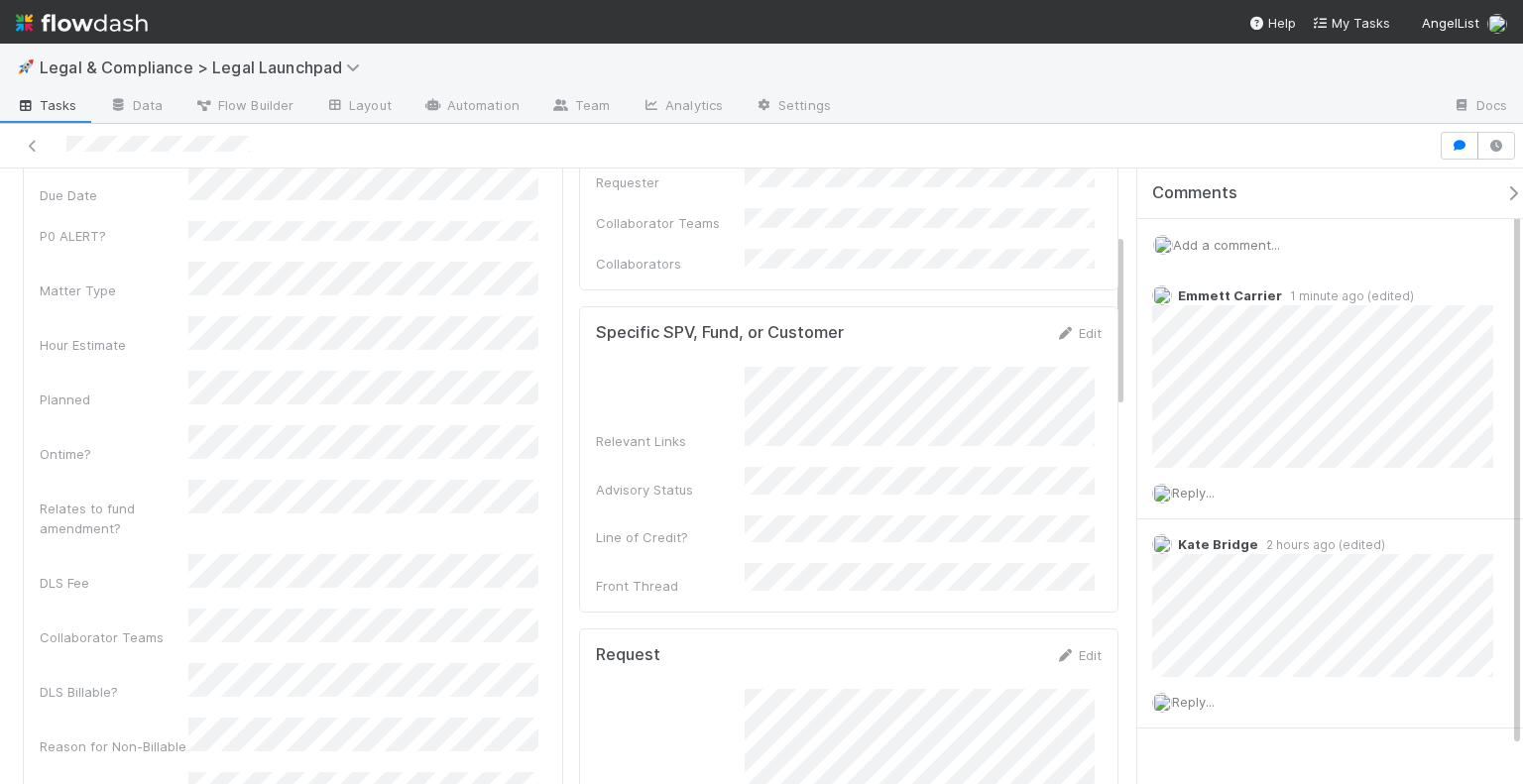 scroll, scrollTop: 226, scrollLeft: 0, axis: vertical 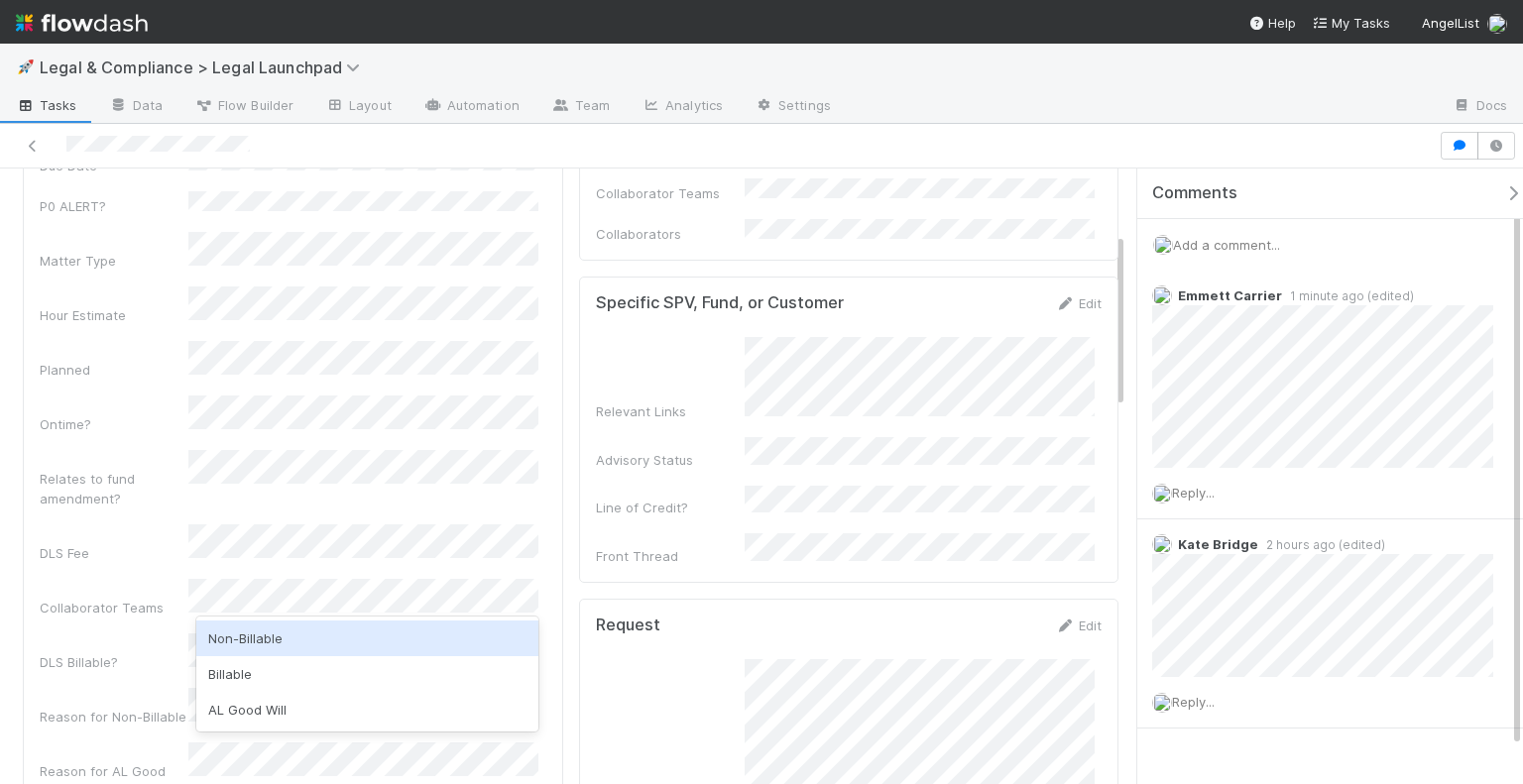 click on "Non-Billable" at bounding box center [367, 638] 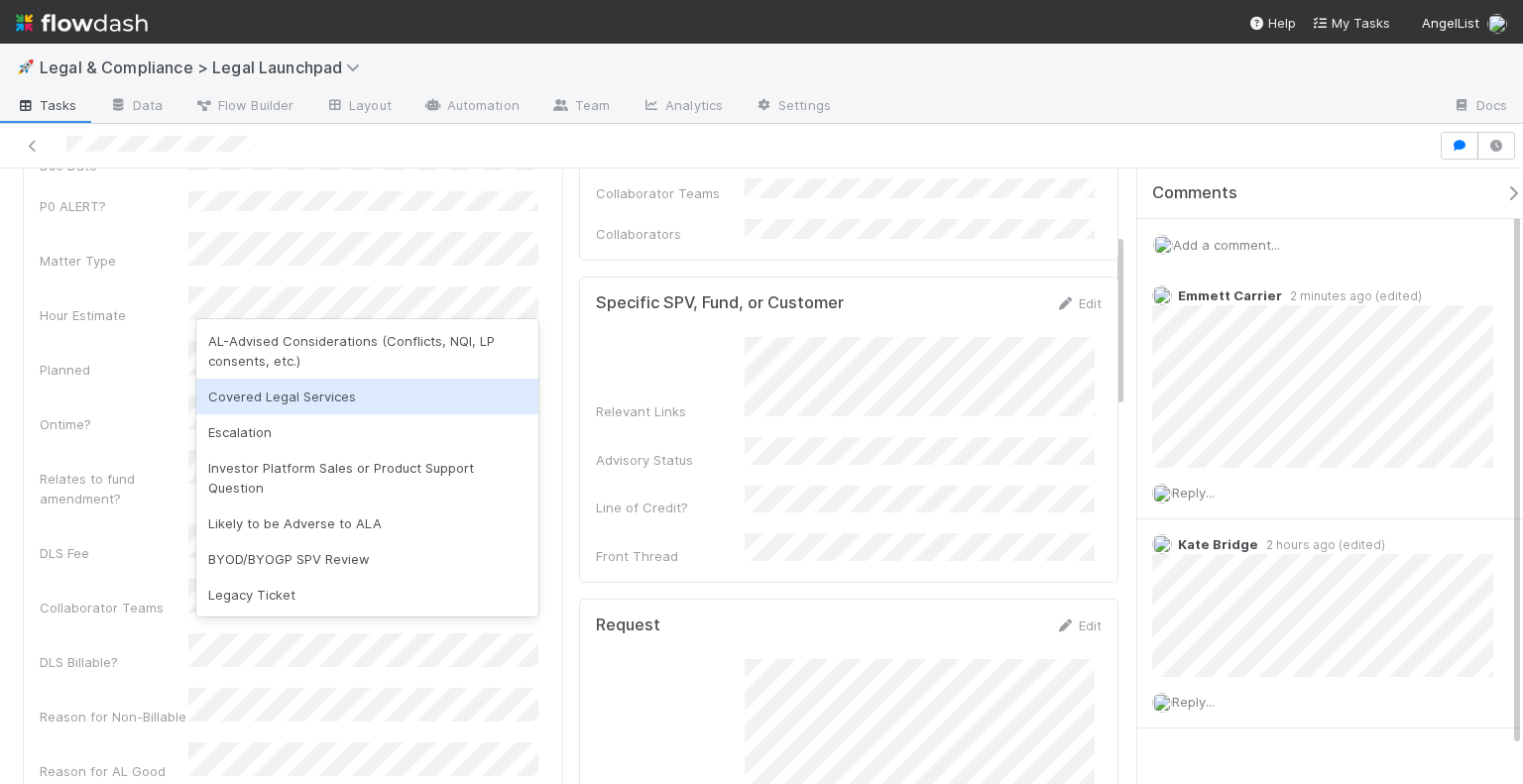 click on "DLS Fee" at bounding box center [114, 553] 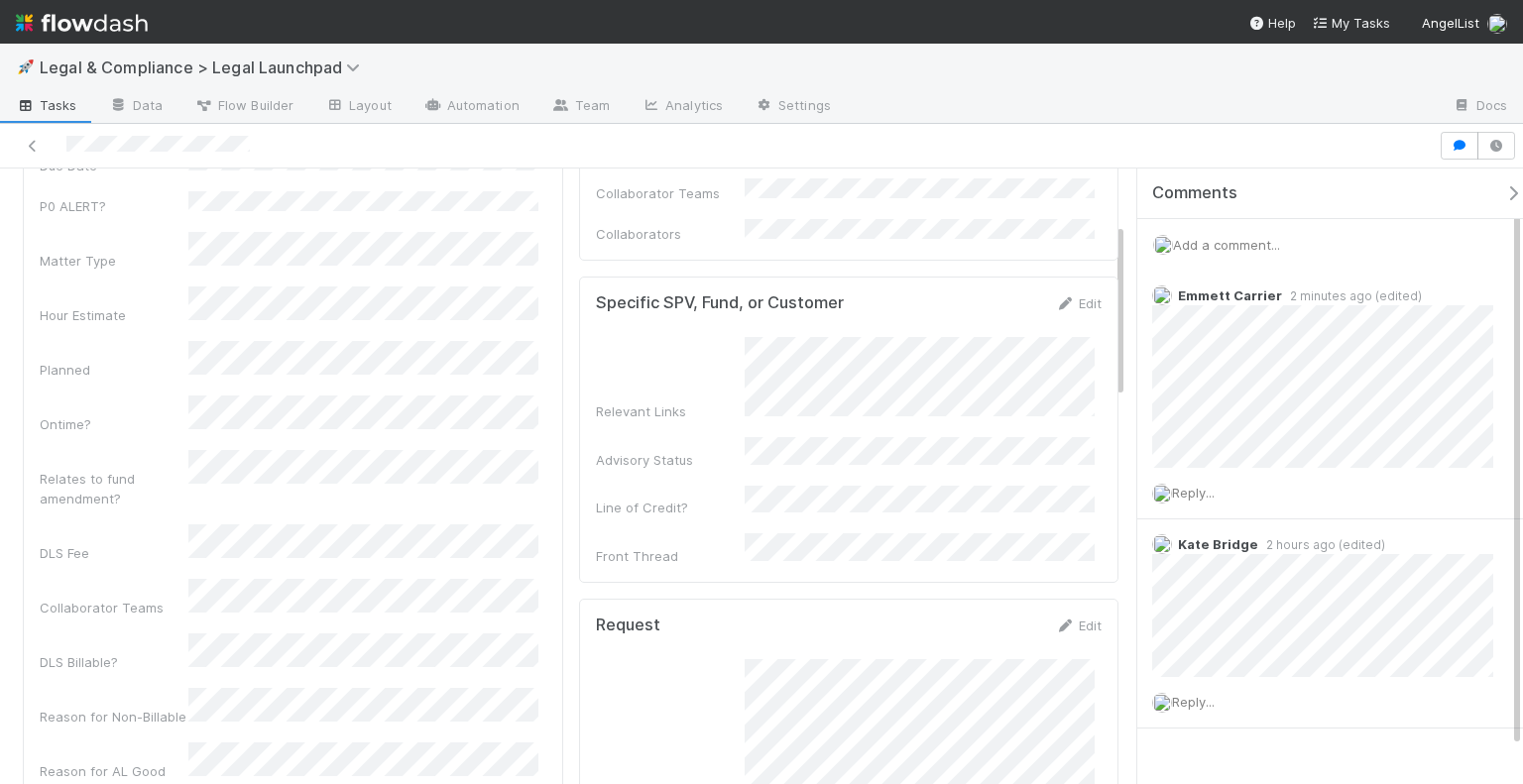 scroll, scrollTop: 0, scrollLeft: 0, axis: both 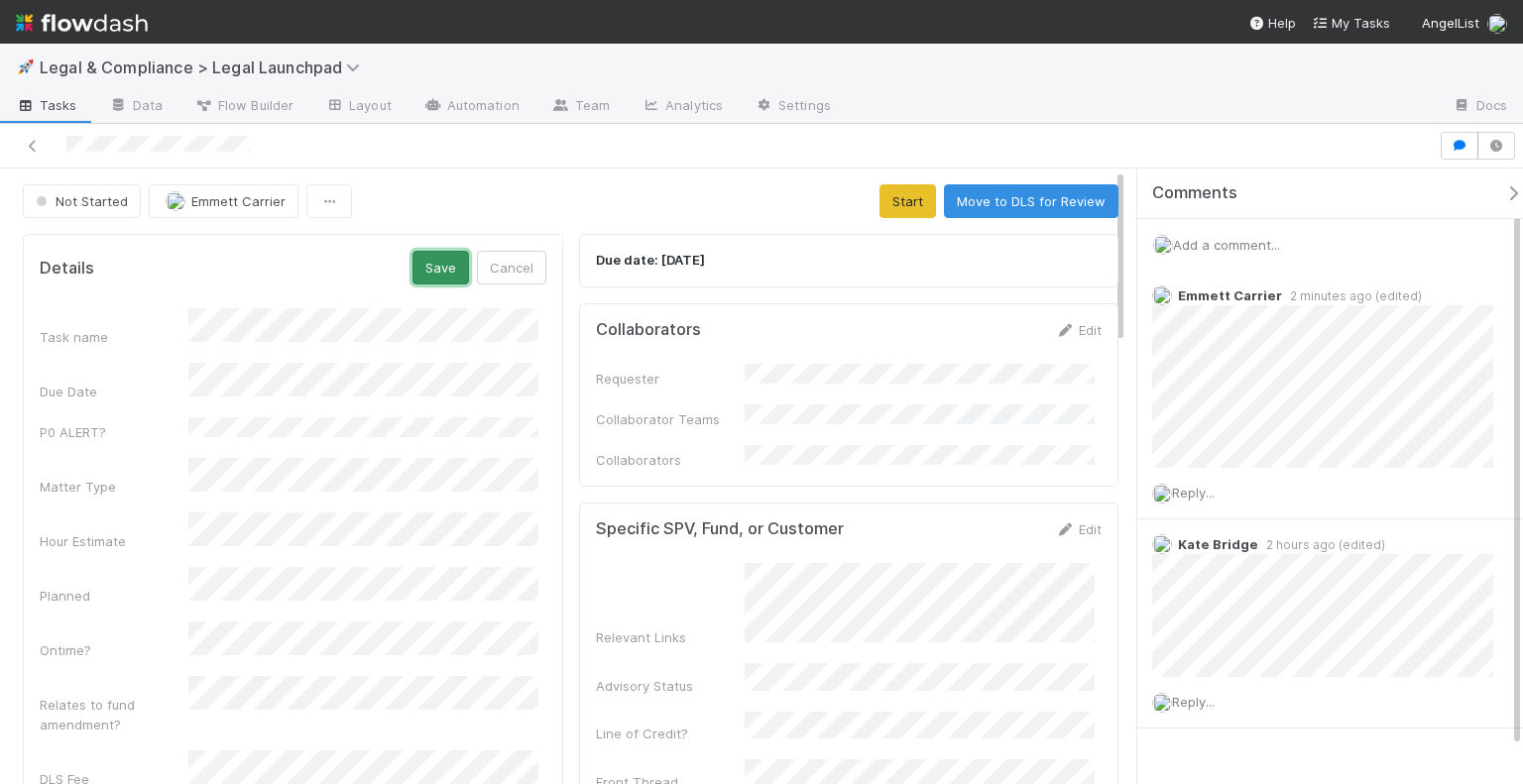 click on "Save" at bounding box center [440, 268] 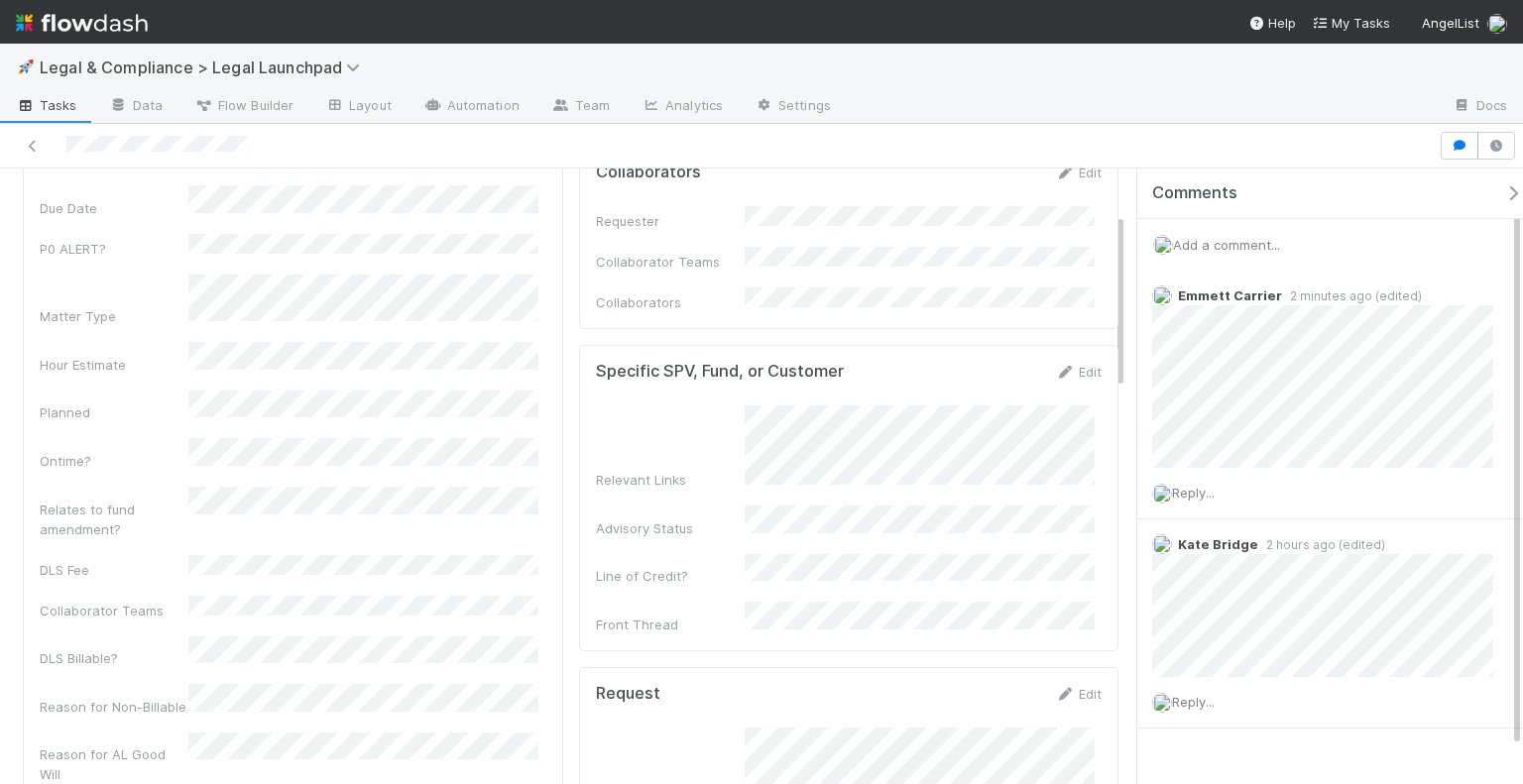 scroll, scrollTop: 0, scrollLeft: 0, axis: both 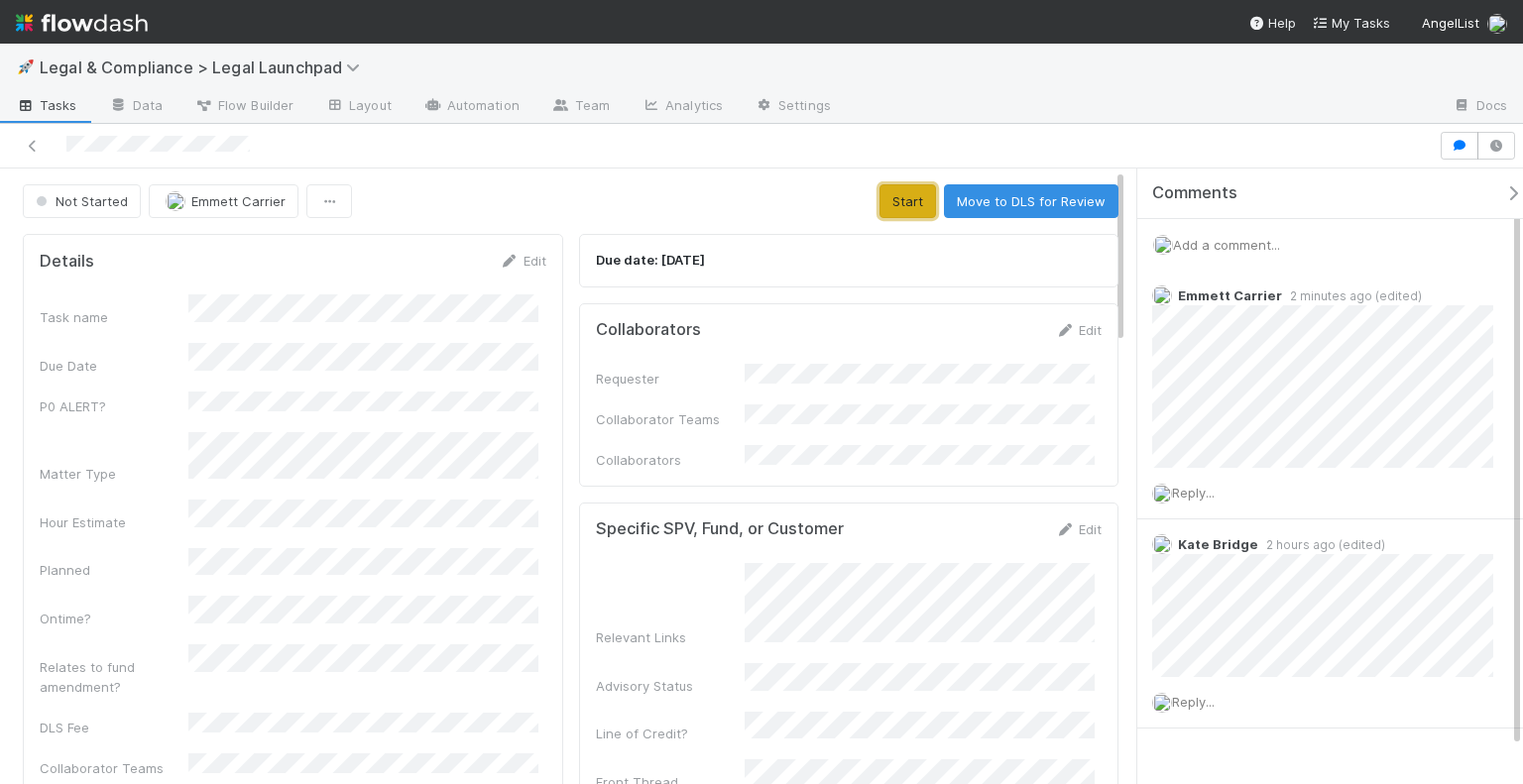 click on "Start" at bounding box center (907, 201) 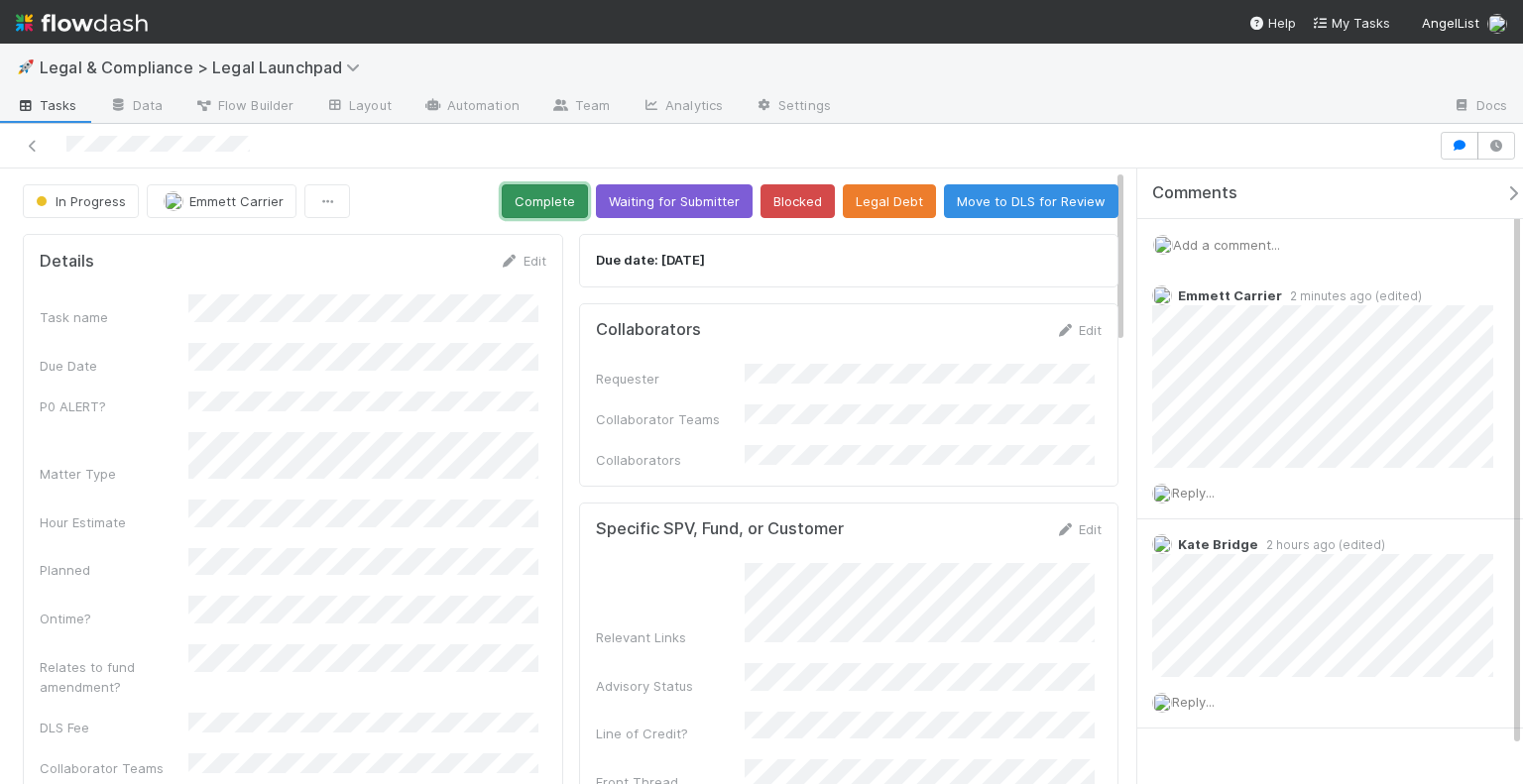 click on "Complete" at bounding box center [544, 201] 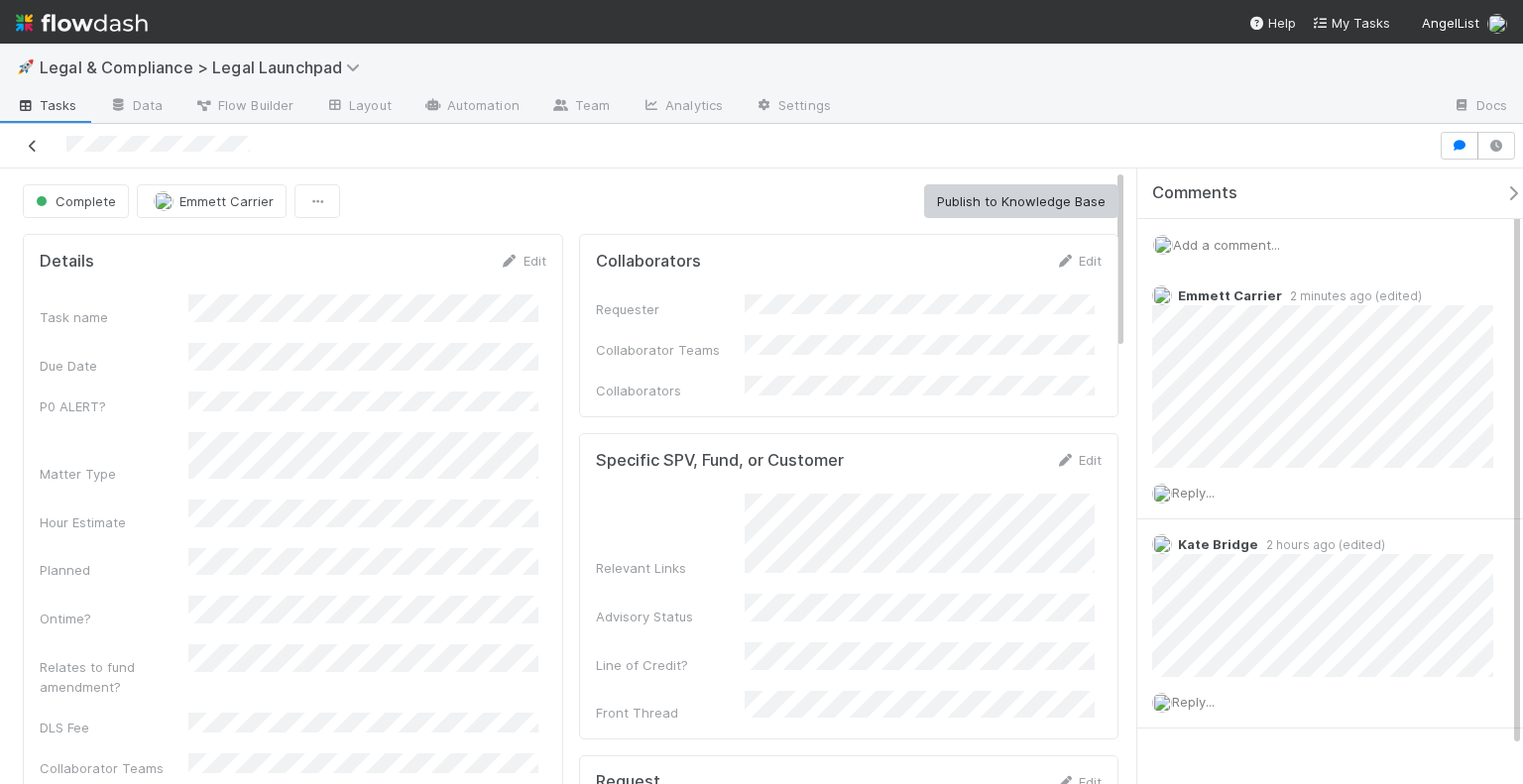 click at bounding box center [33, 146] 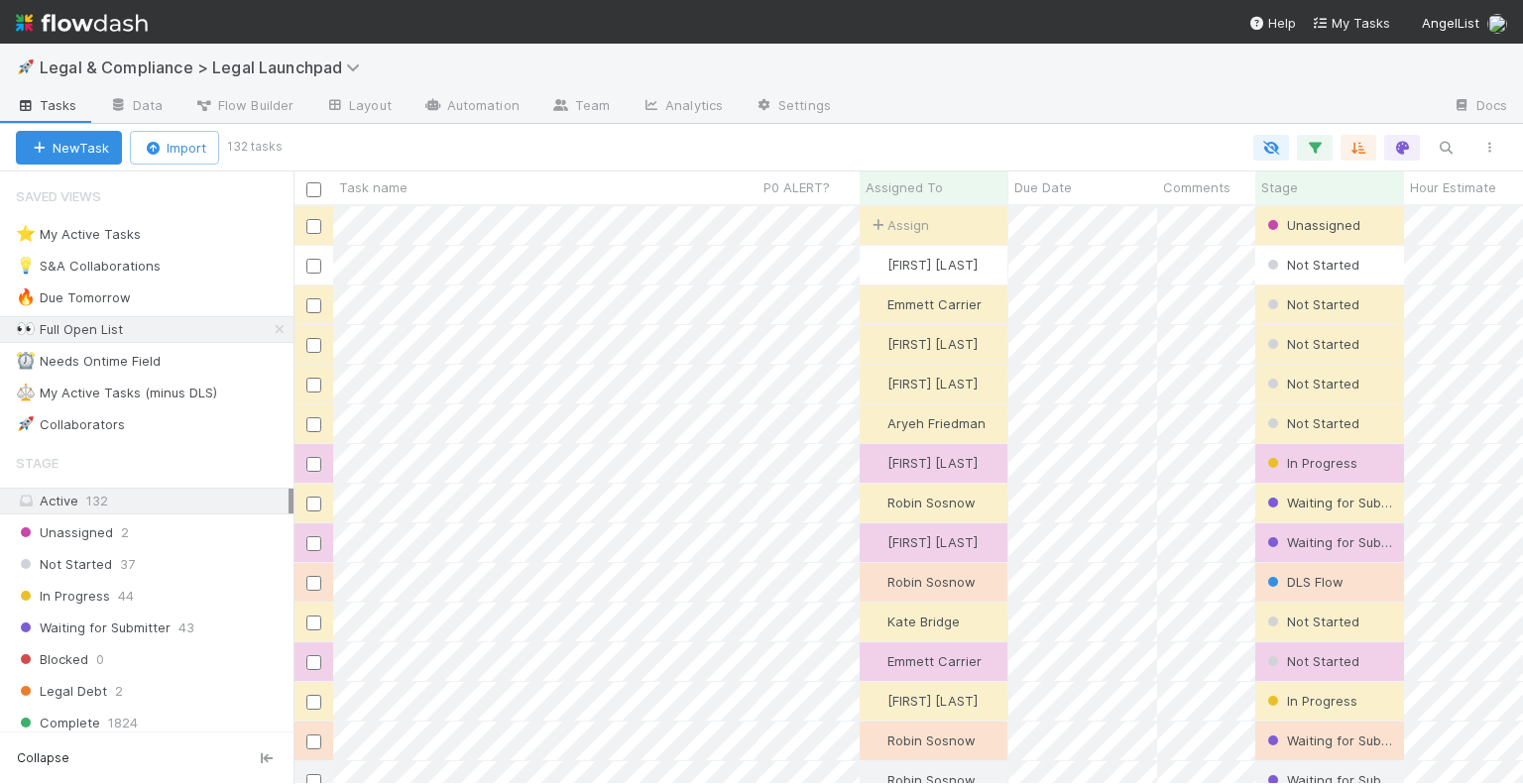 scroll, scrollTop: 16, scrollLeft: 16, axis: both 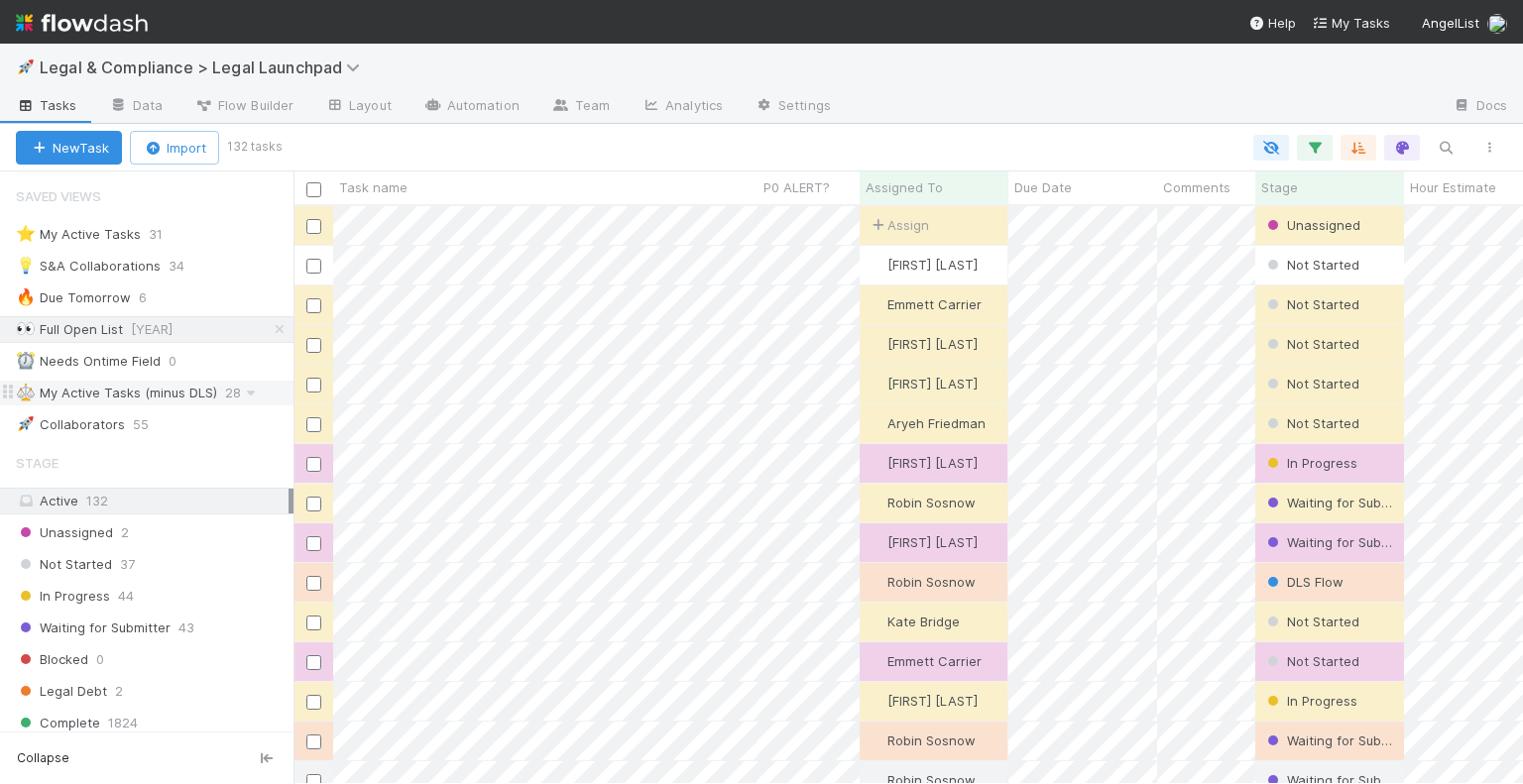 click on "⚖️ My Active Tasks (minus DLS)" at bounding box center [116, 392] 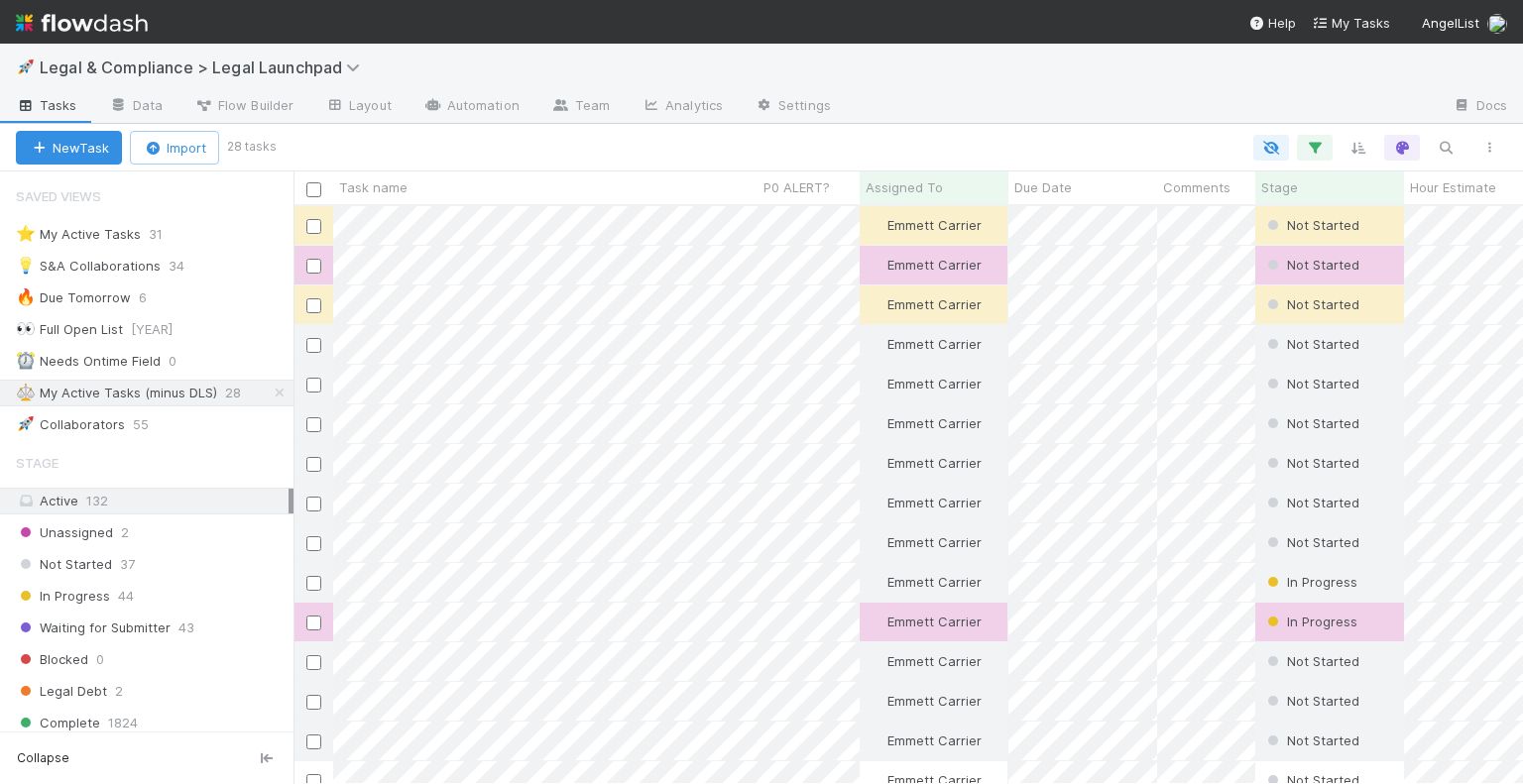scroll, scrollTop: 16, scrollLeft: 16, axis: both 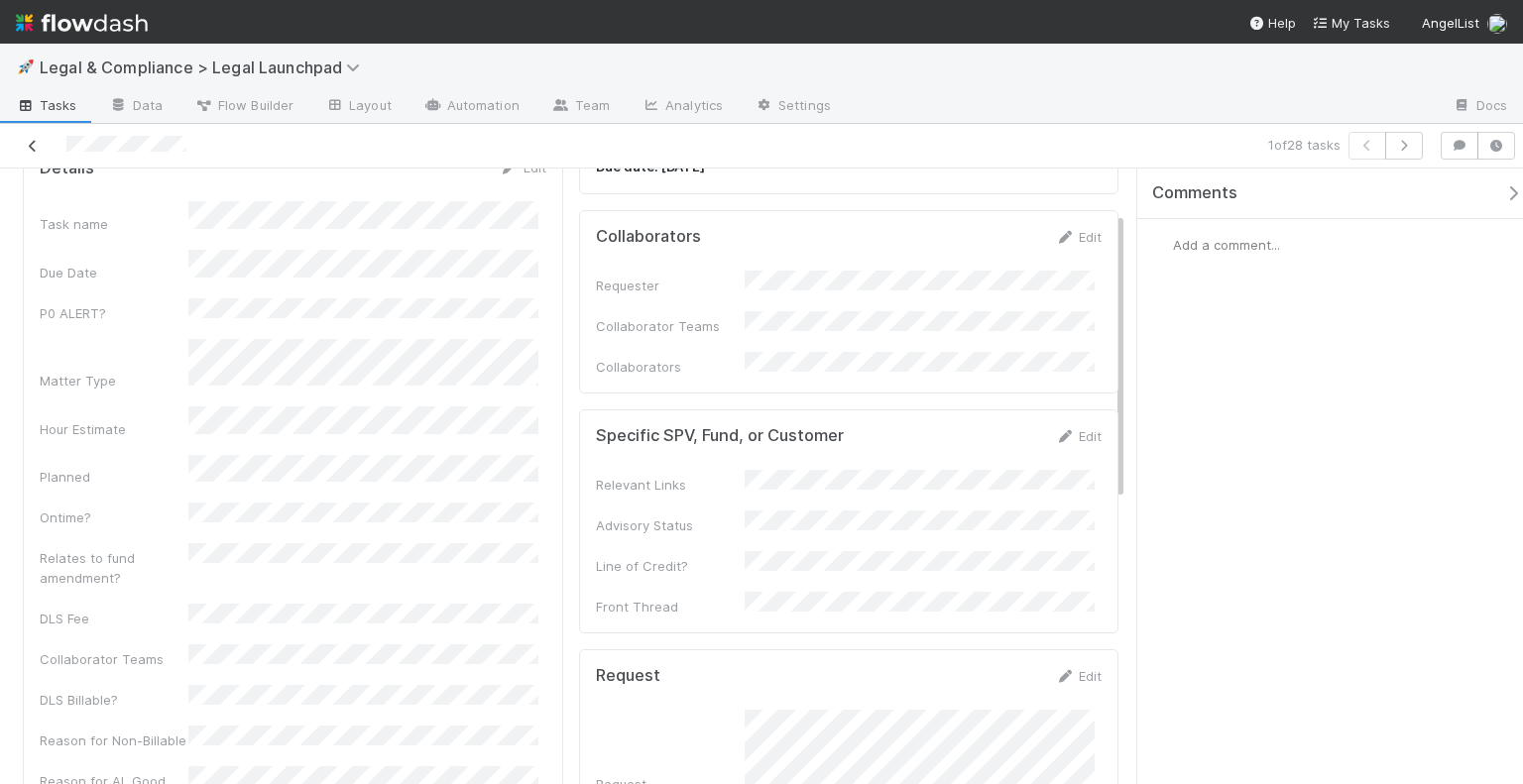click at bounding box center (33, 146) 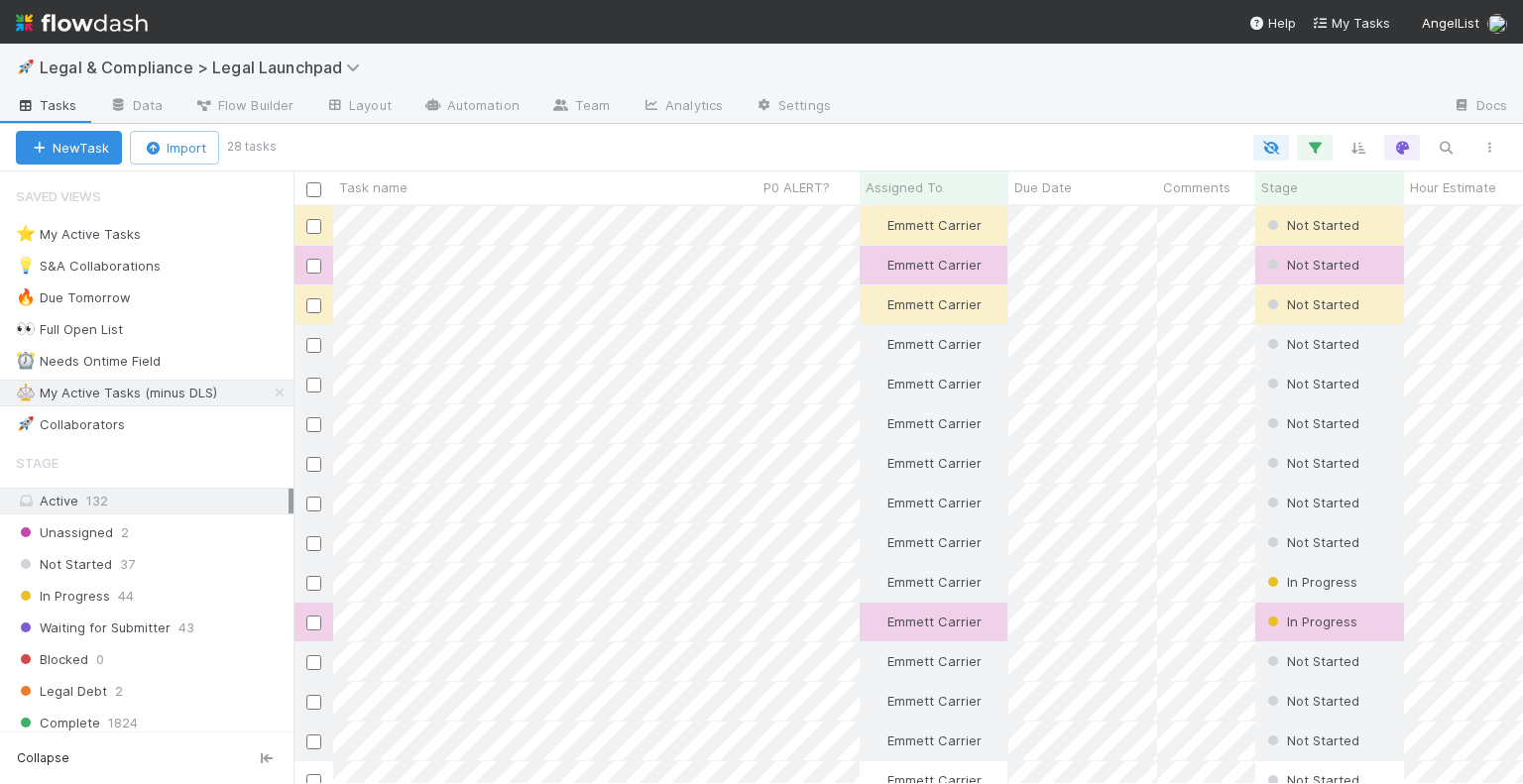 scroll, scrollTop: 16, scrollLeft: 16, axis: both 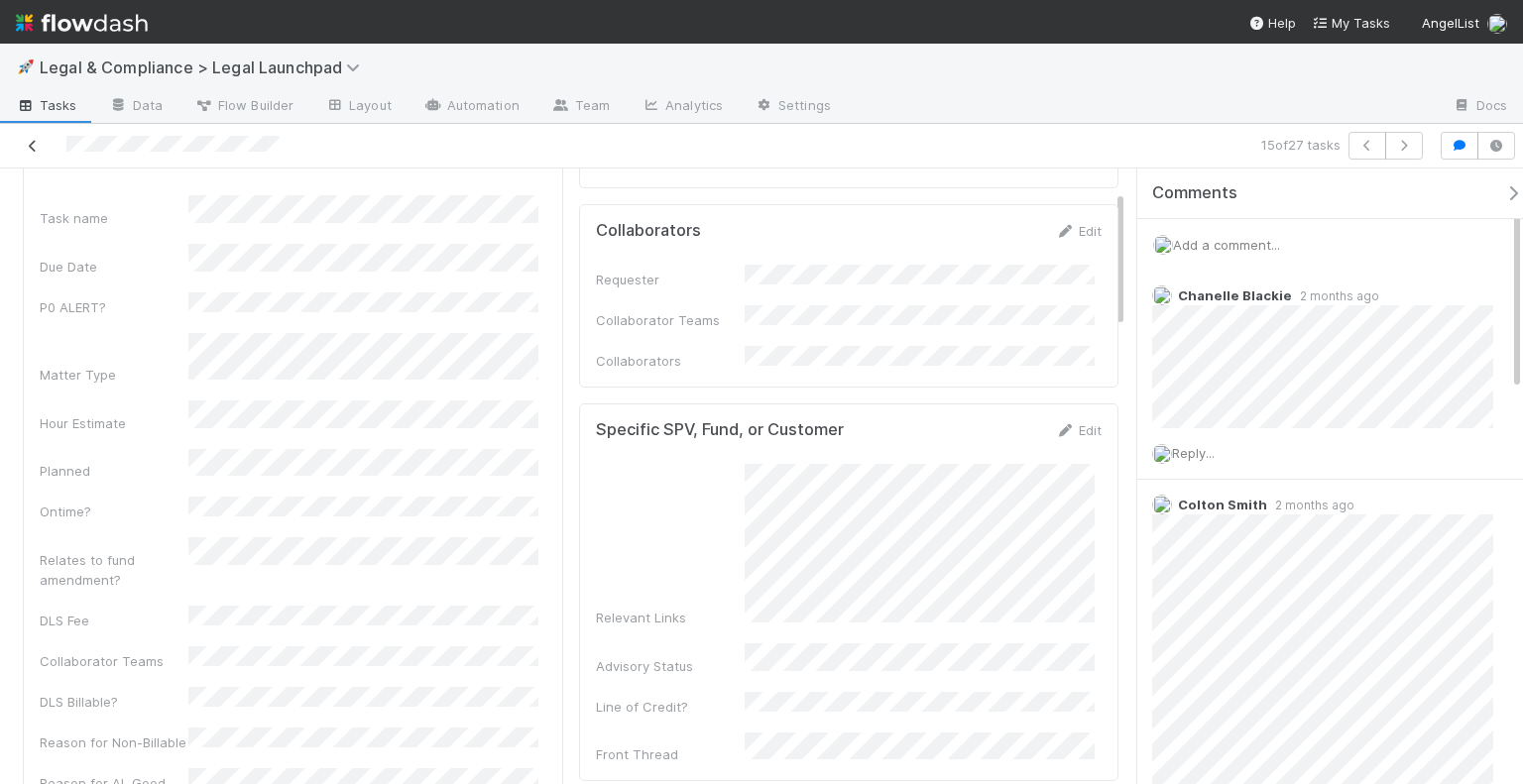 click at bounding box center [33, 146] 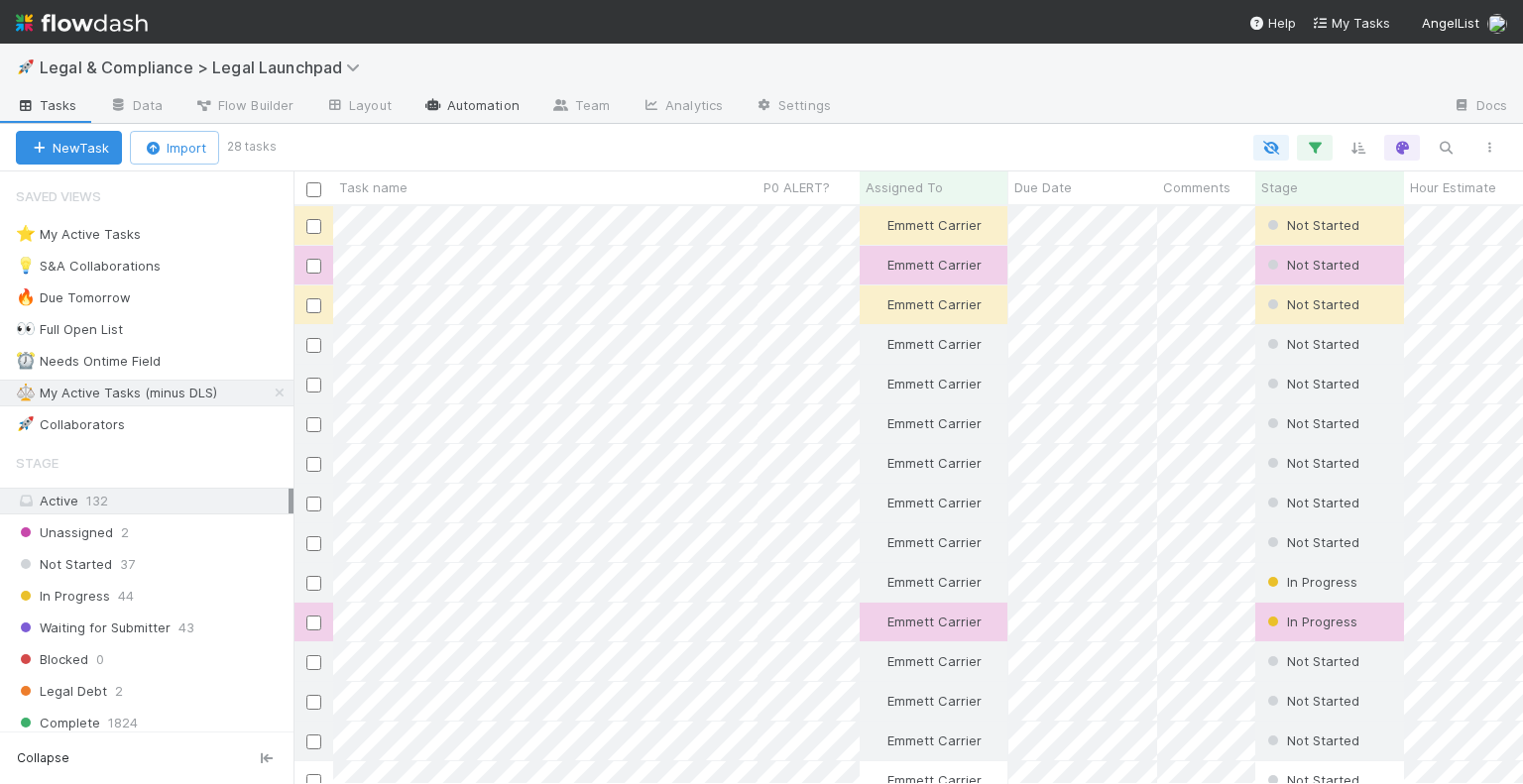 scroll, scrollTop: 16, scrollLeft: 16, axis: both 